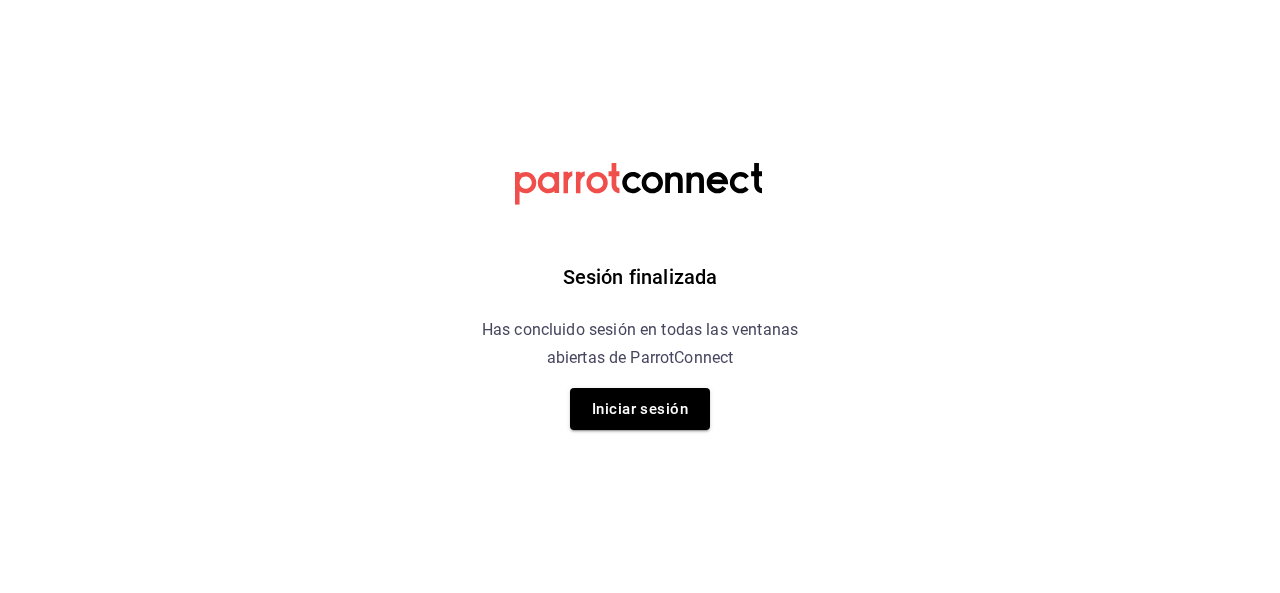 scroll, scrollTop: 0, scrollLeft: 0, axis: both 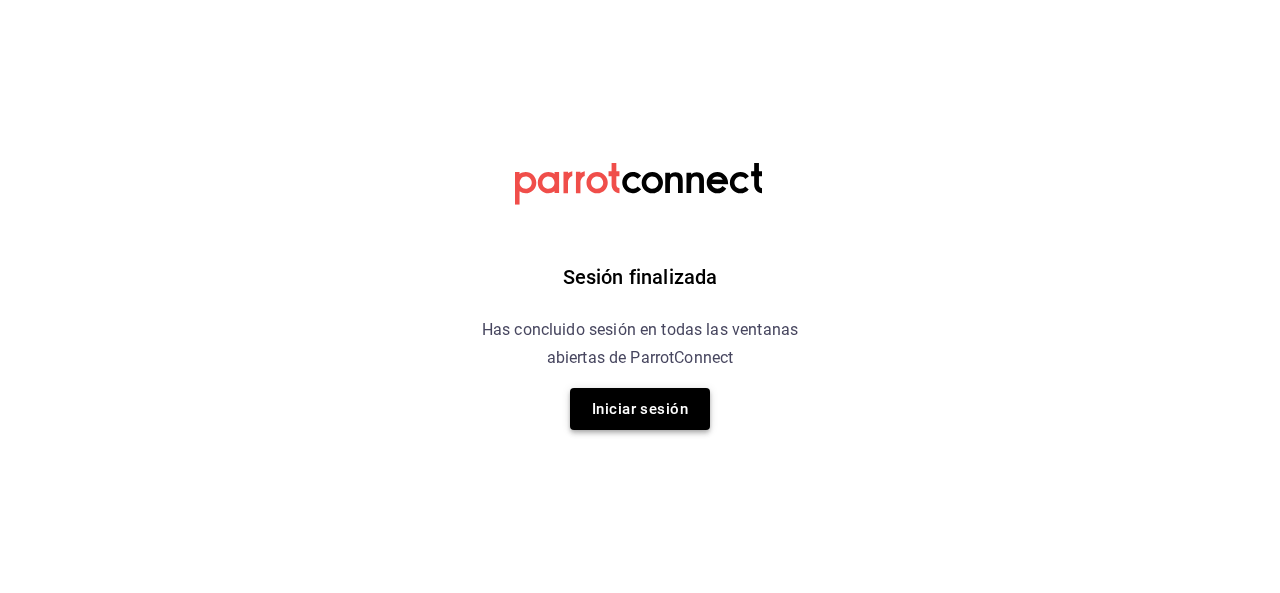 click on "Iniciar sesión" at bounding box center (640, 409) 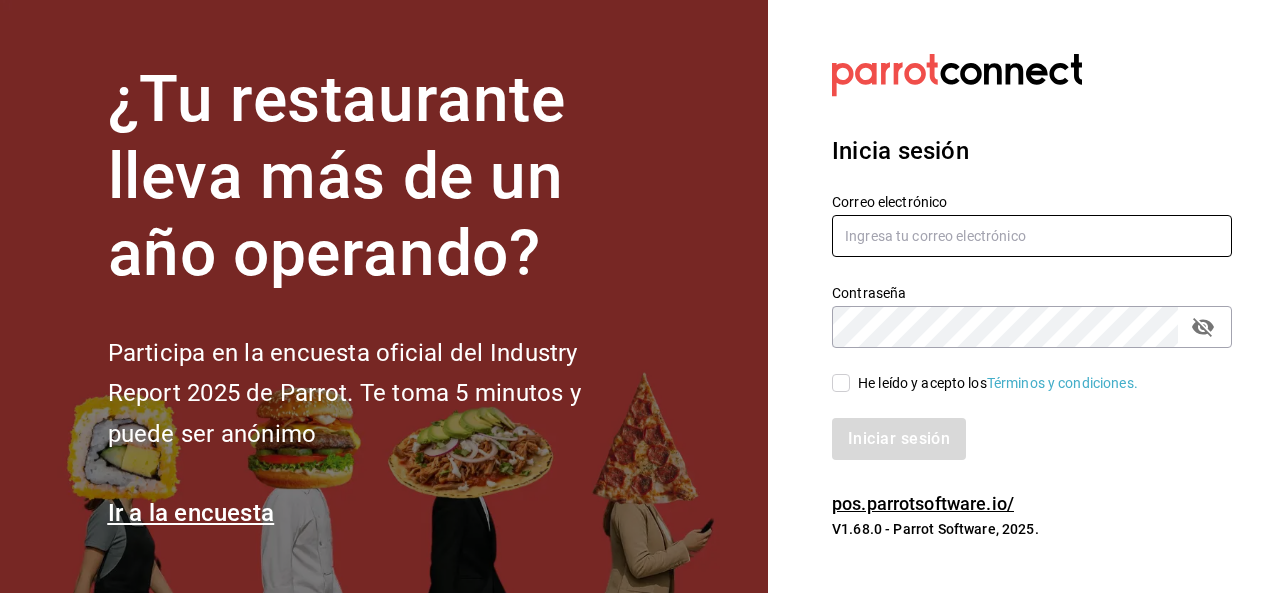 type on "[EMAIL]" 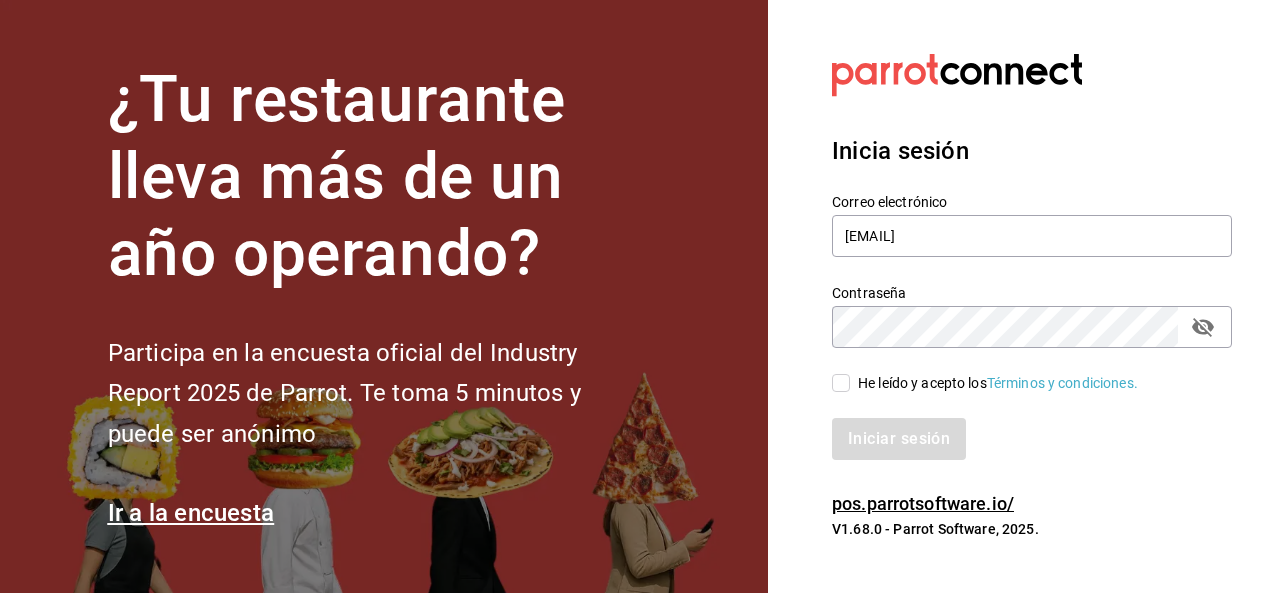 click on "He leído y acepto los  Términos y condiciones." at bounding box center (841, 383) 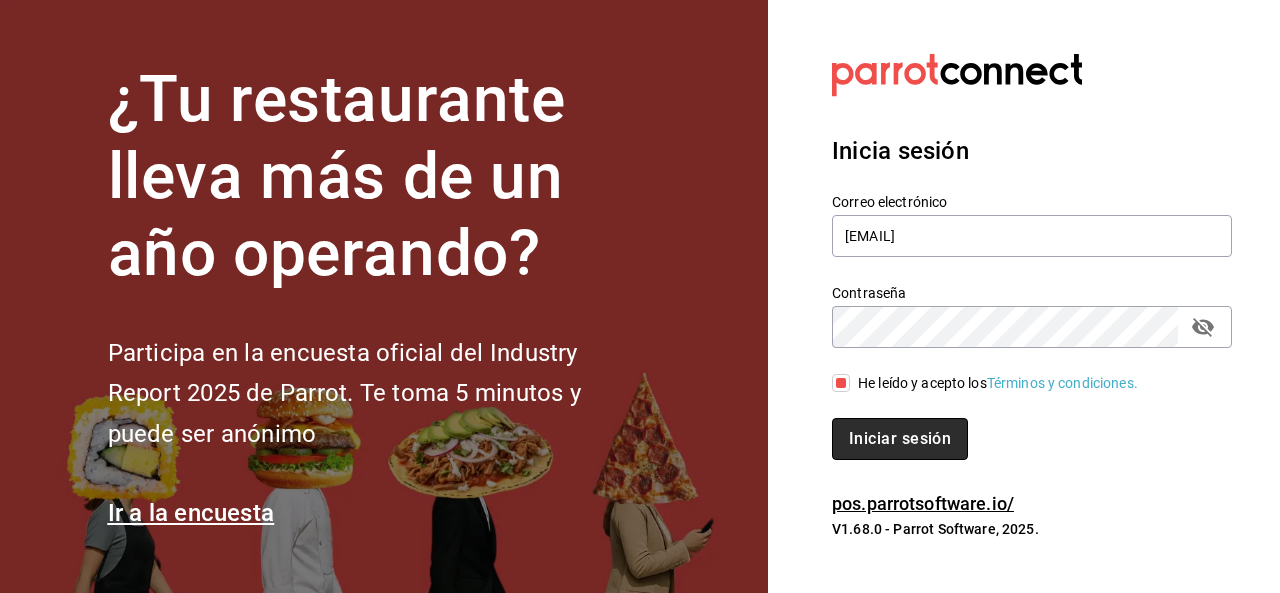click on "Iniciar sesión" at bounding box center (900, 439) 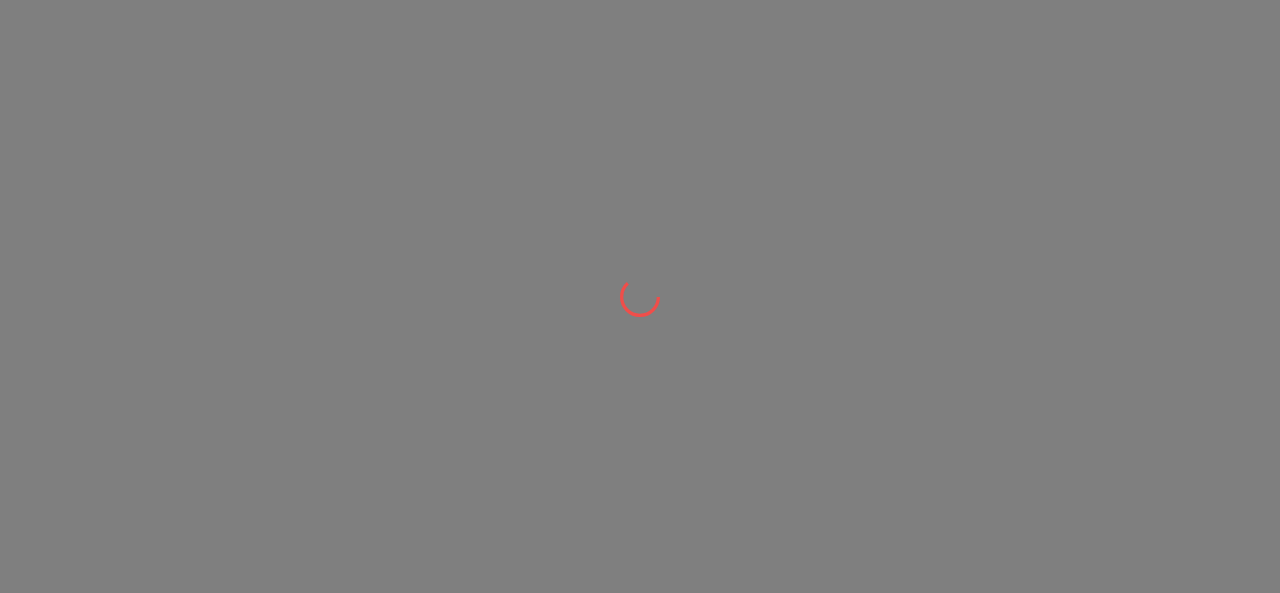 scroll, scrollTop: 0, scrollLeft: 0, axis: both 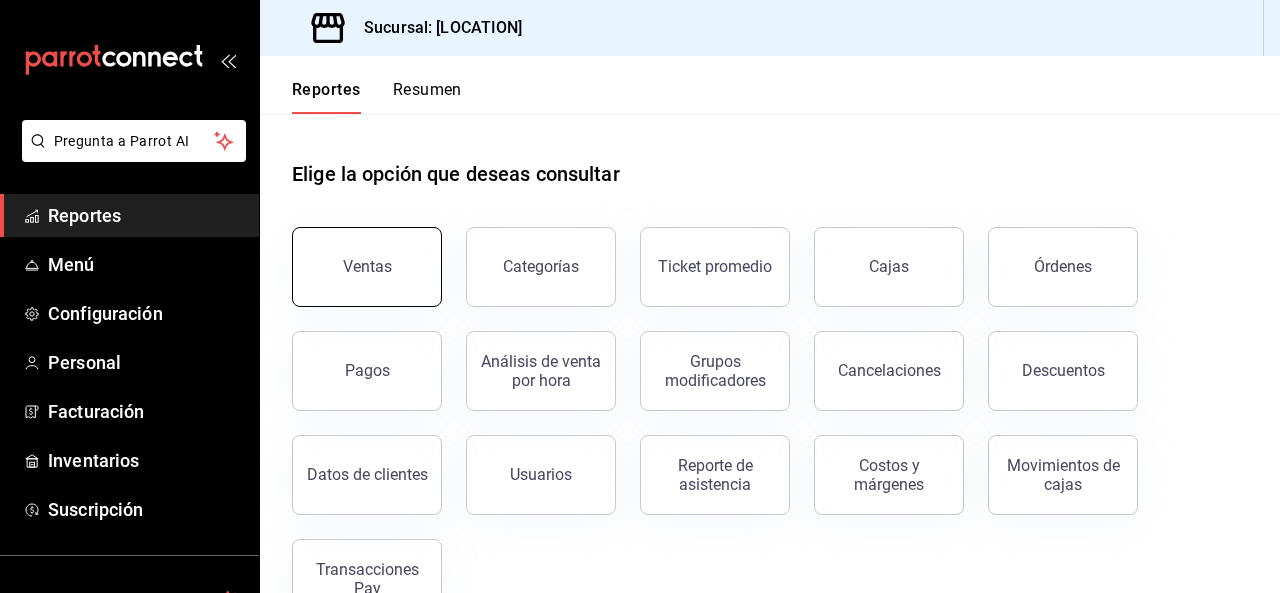 click on "Ventas" at bounding box center [367, 267] 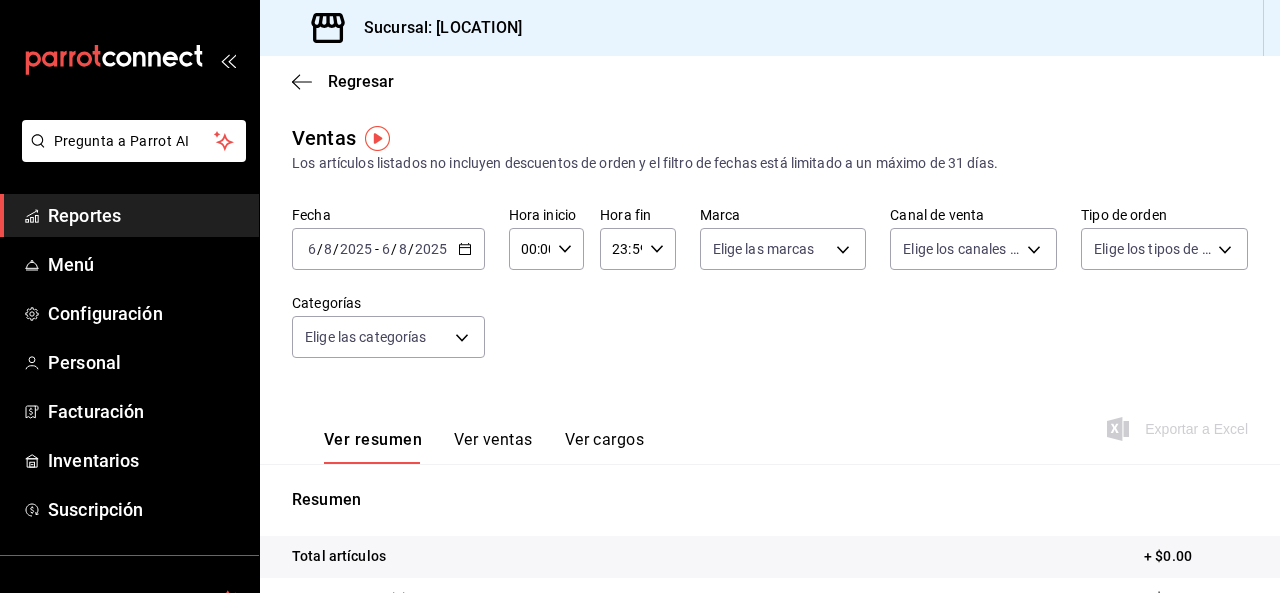 click on "2025" at bounding box center [431, 249] 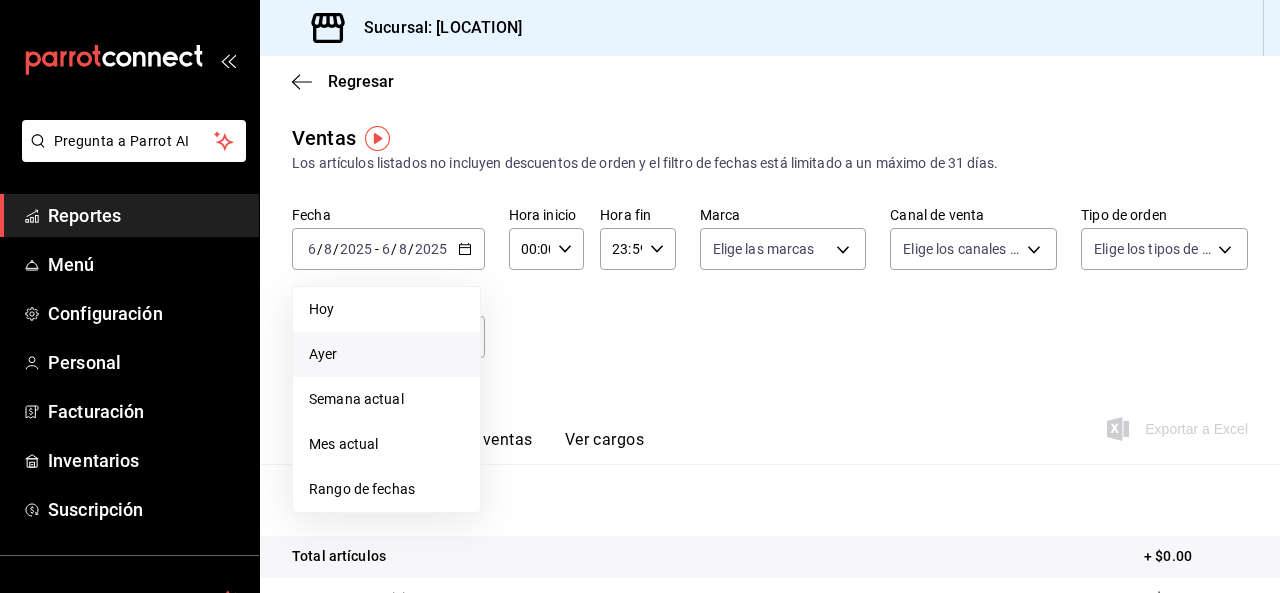 click on "Ayer" at bounding box center (386, 354) 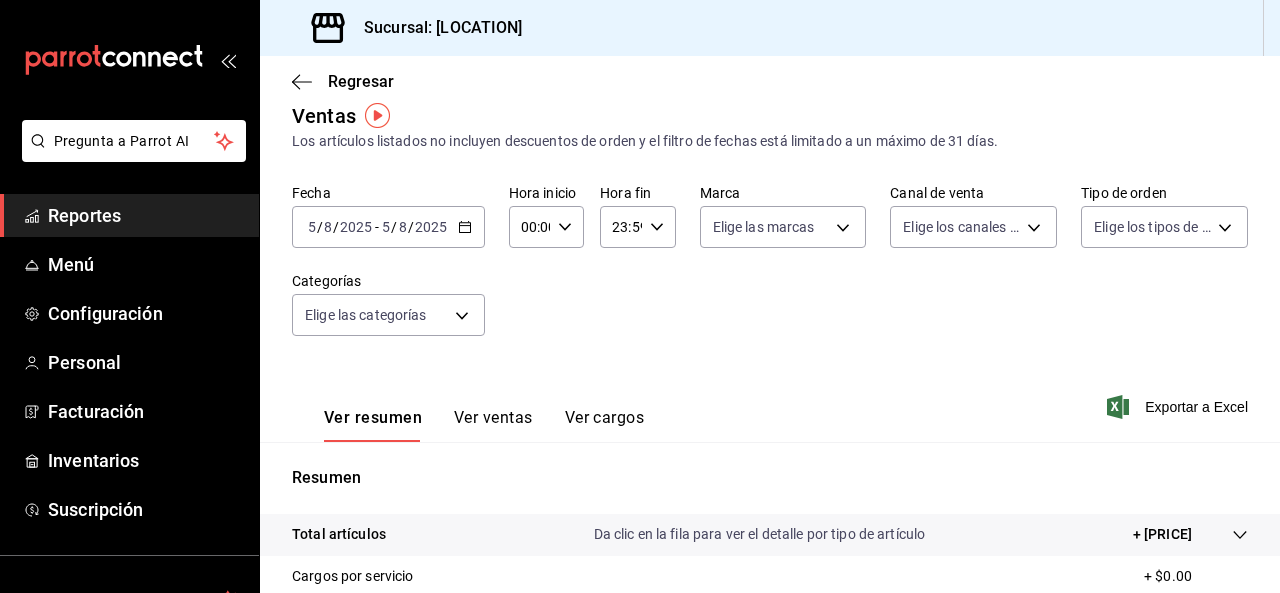 scroll, scrollTop: 0, scrollLeft: 0, axis: both 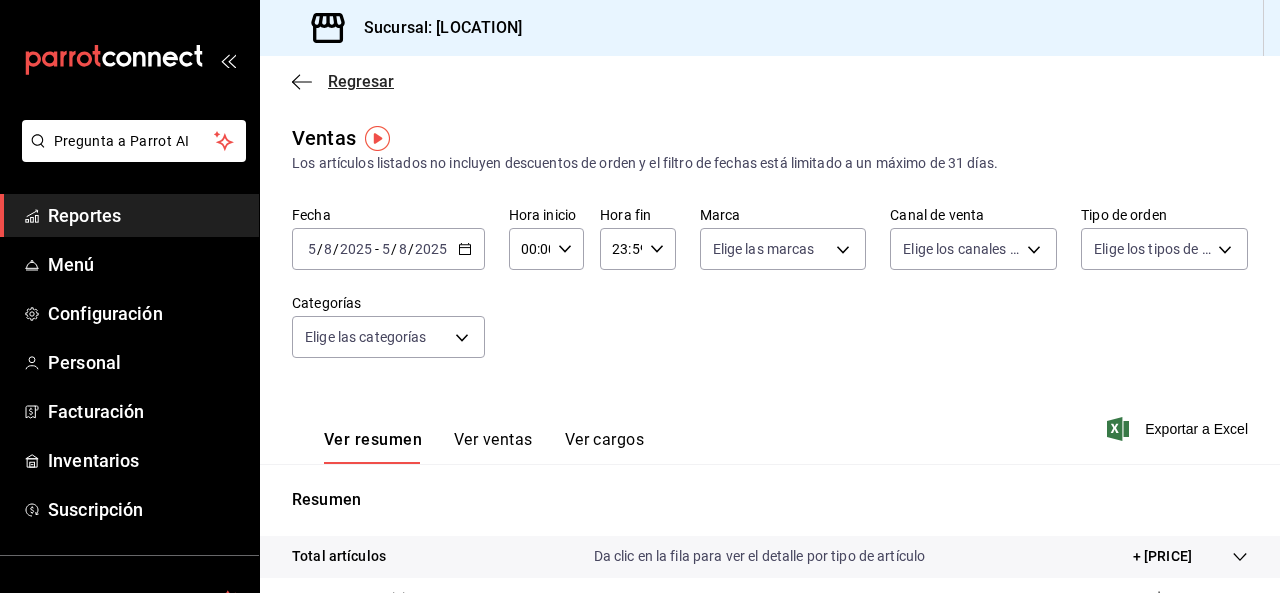 click on "Regresar" at bounding box center [343, 81] 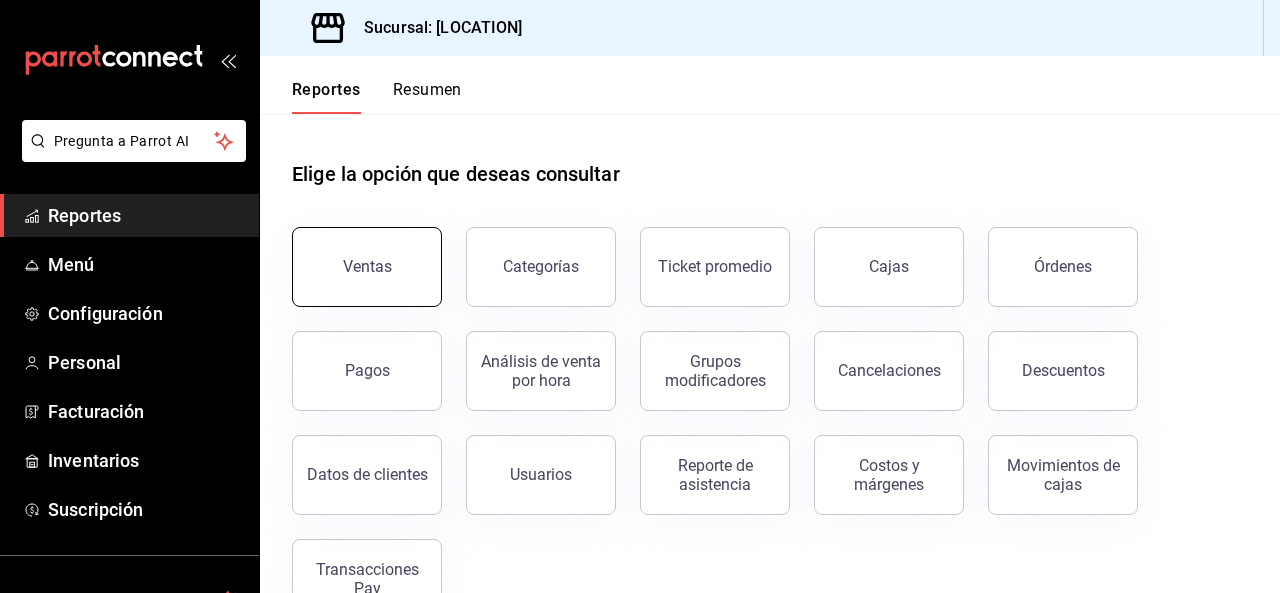 click on "Ventas" at bounding box center (367, 266) 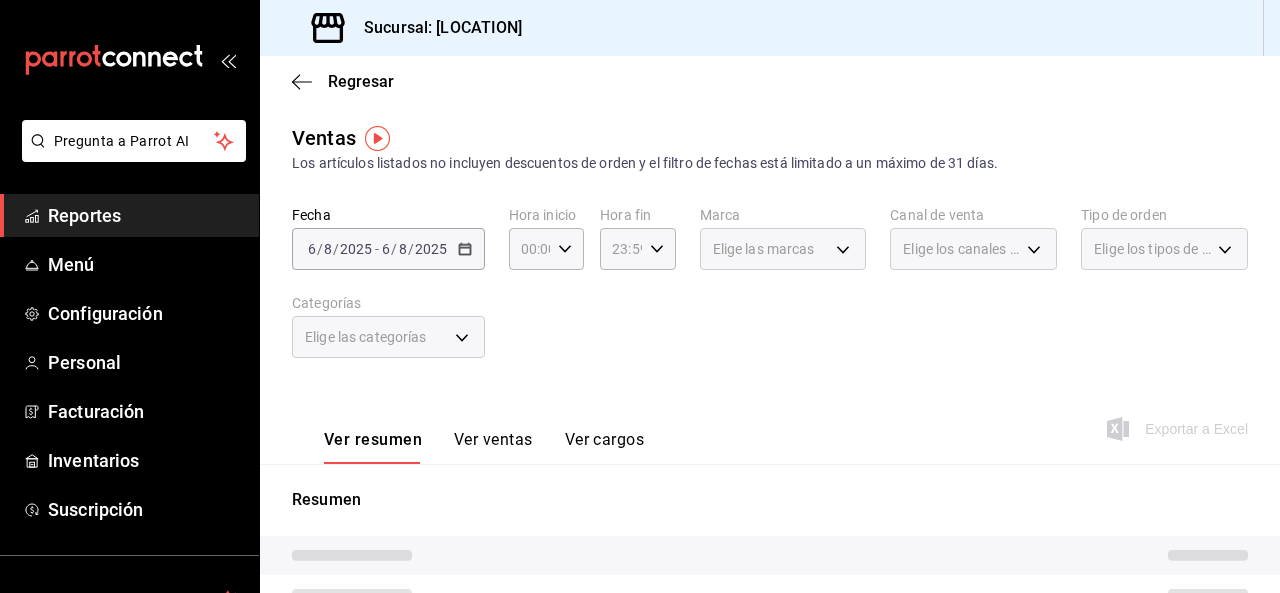 click on "Regresar" at bounding box center [770, 81] 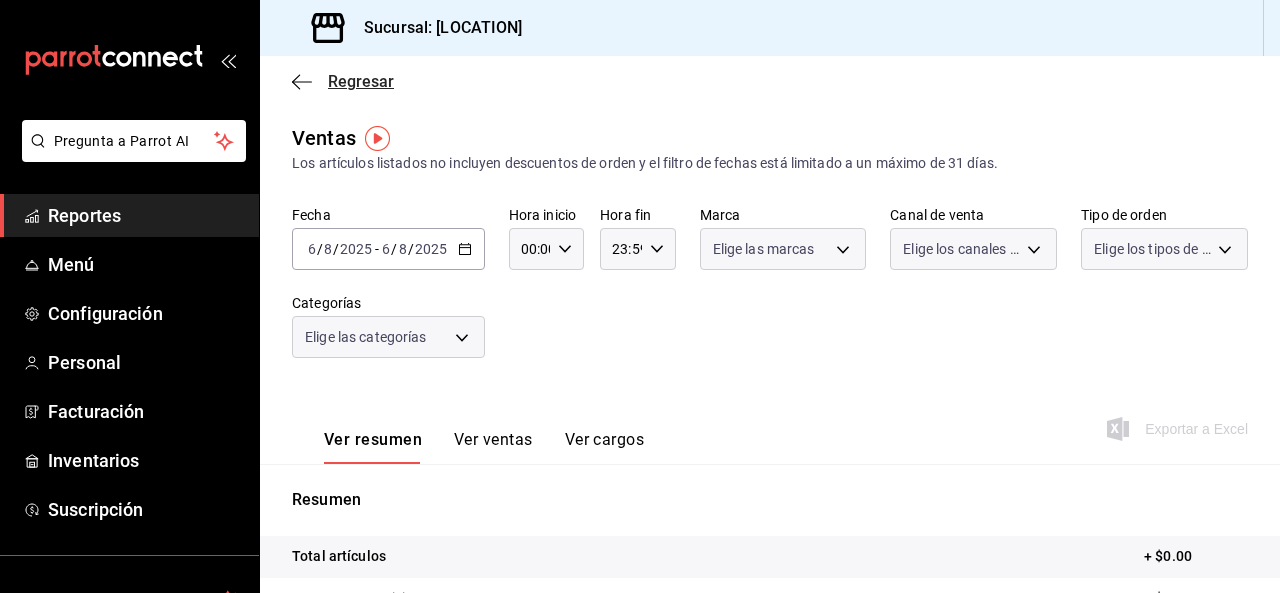 click 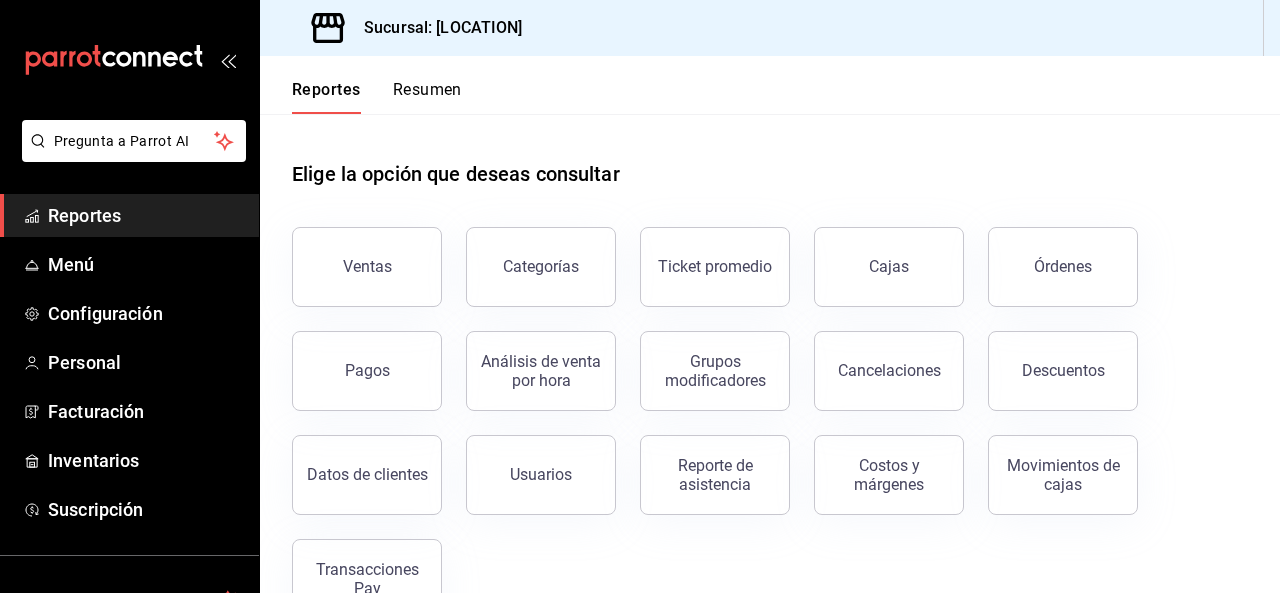 click on "Resumen" at bounding box center [427, 97] 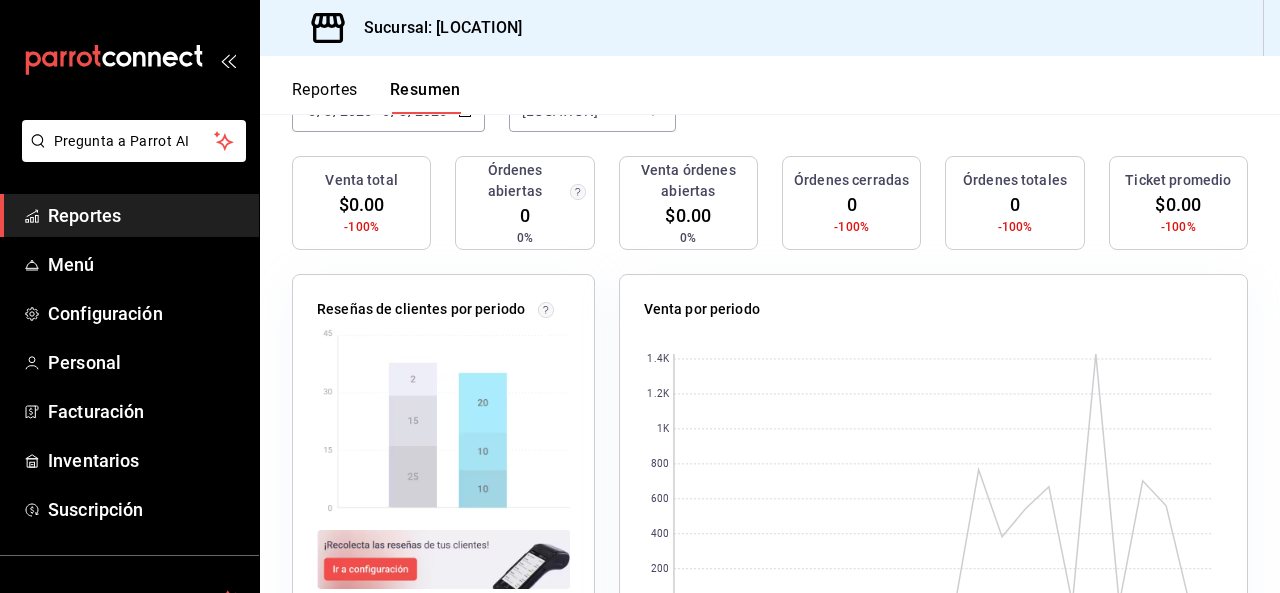 scroll, scrollTop: 0, scrollLeft: 0, axis: both 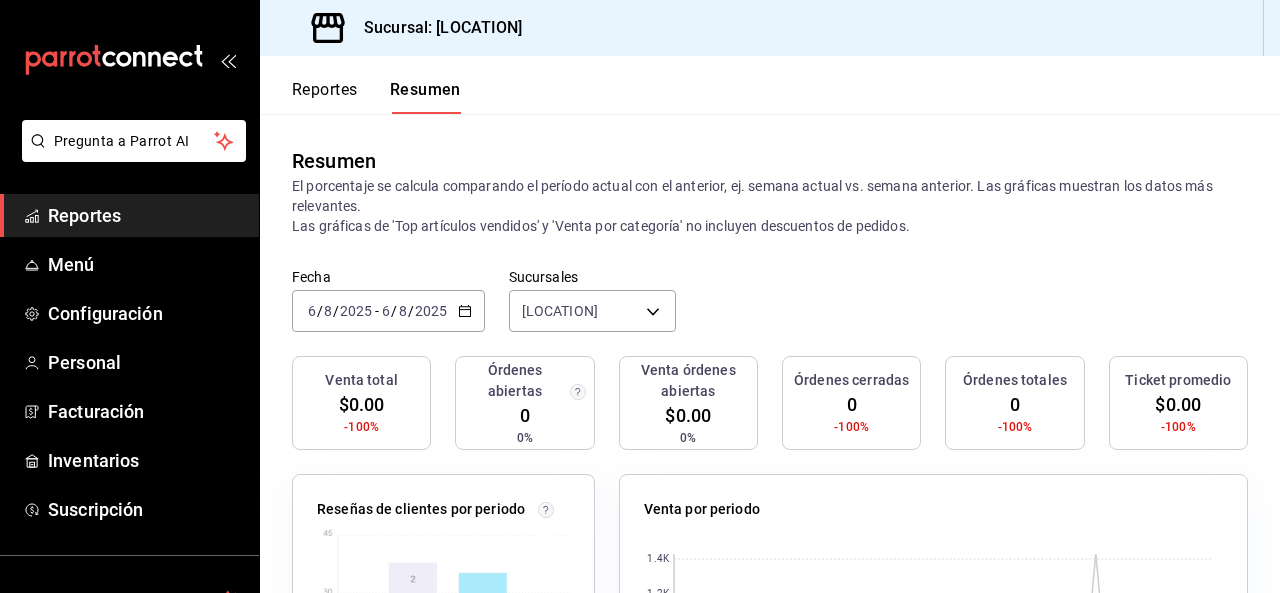 click on "[DATE] [DATE] - [DATE] [DATE]" at bounding box center (388, 311) 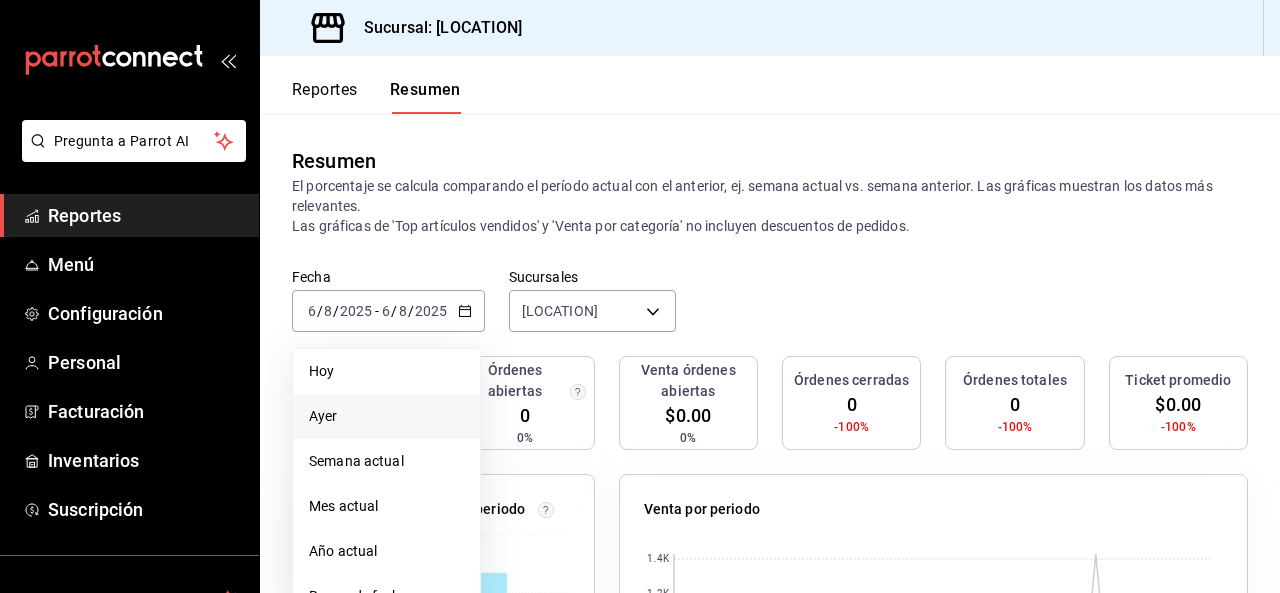 click on "Ayer" at bounding box center [386, 416] 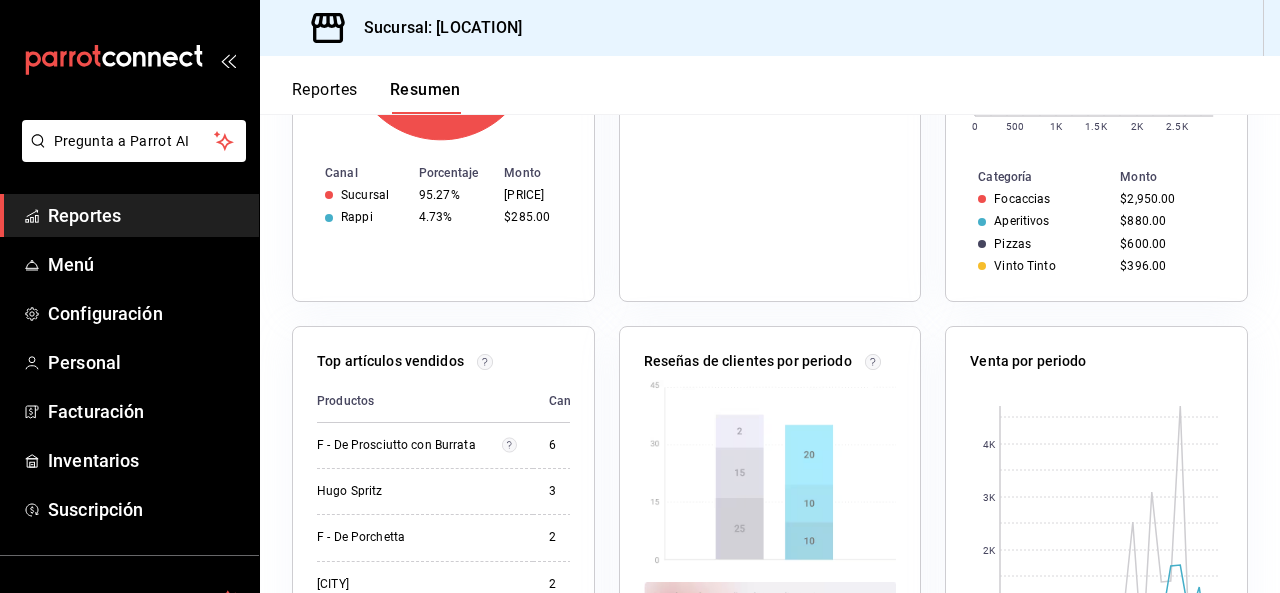 scroll, scrollTop: 776, scrollLeft: 0, axis: vertical 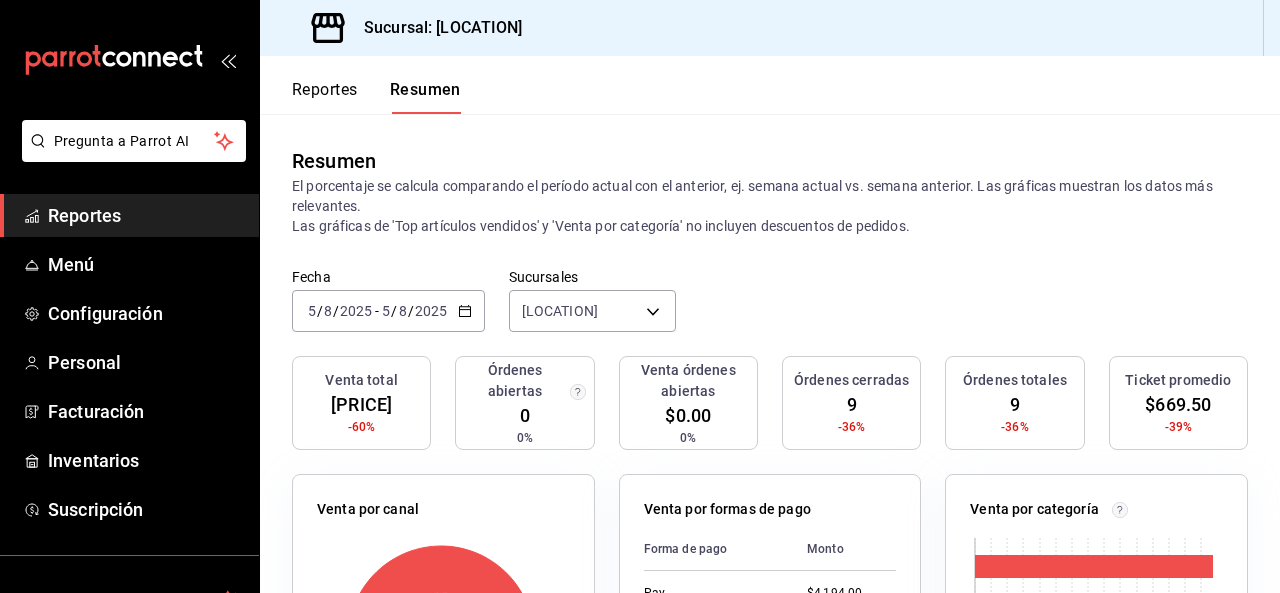 click on "Reportes" at bounding box center (325, 97) 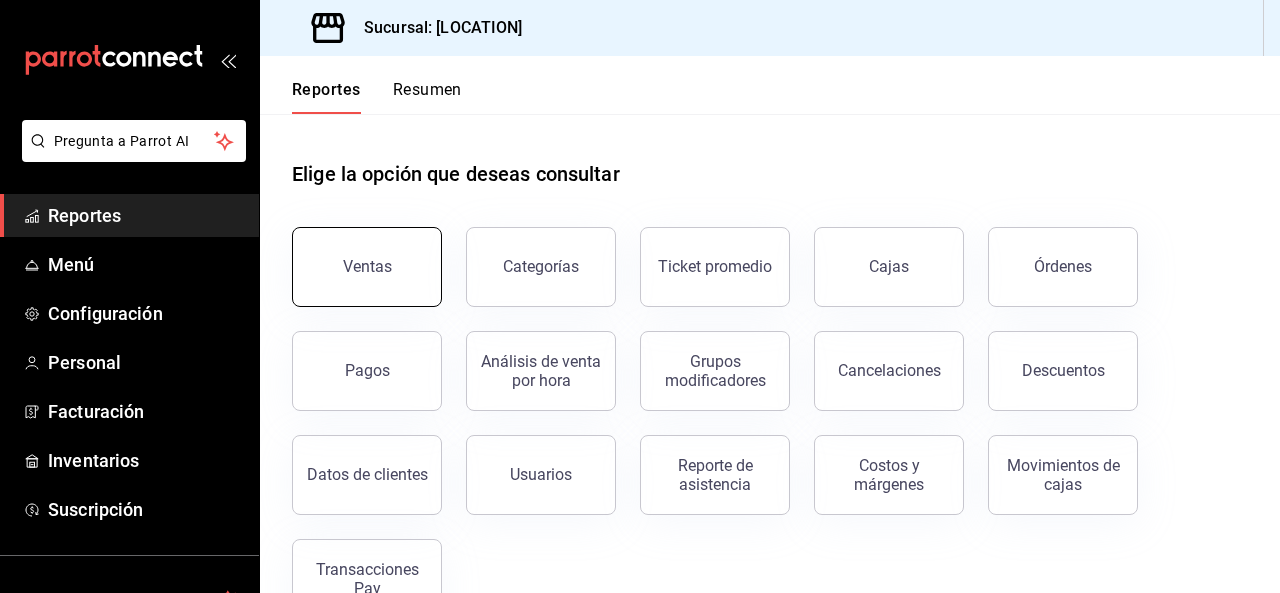 click on "Ventas" at bounding box center (367, 267) 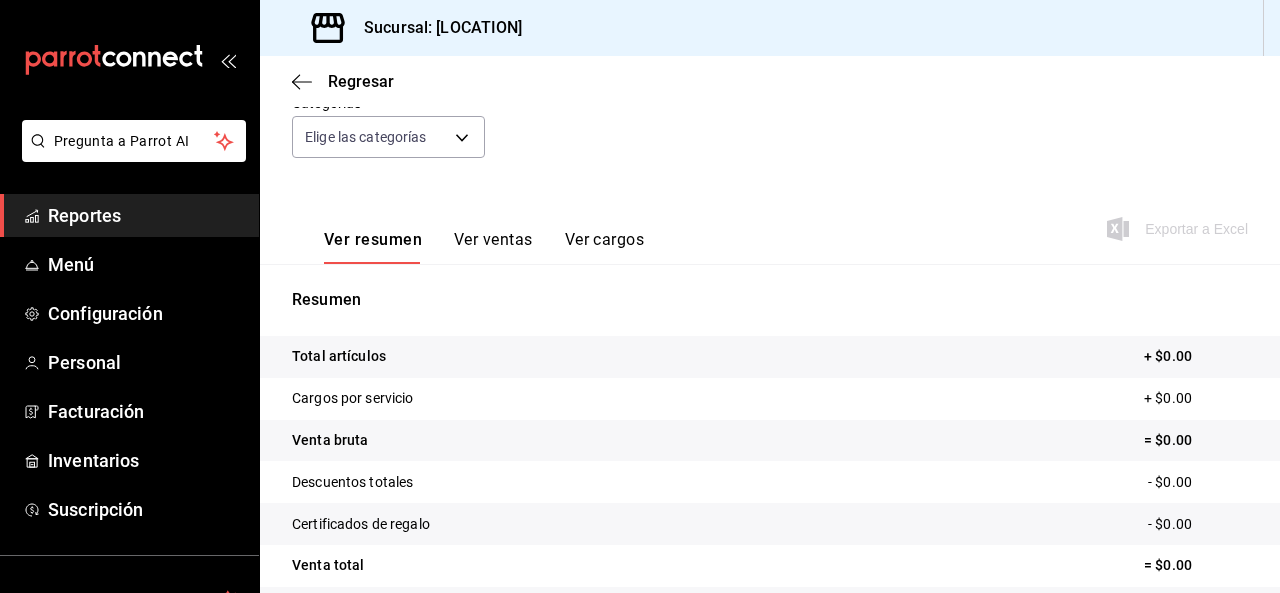 scroll, scrollTop: 0, scrollLeft: 0, axis: both 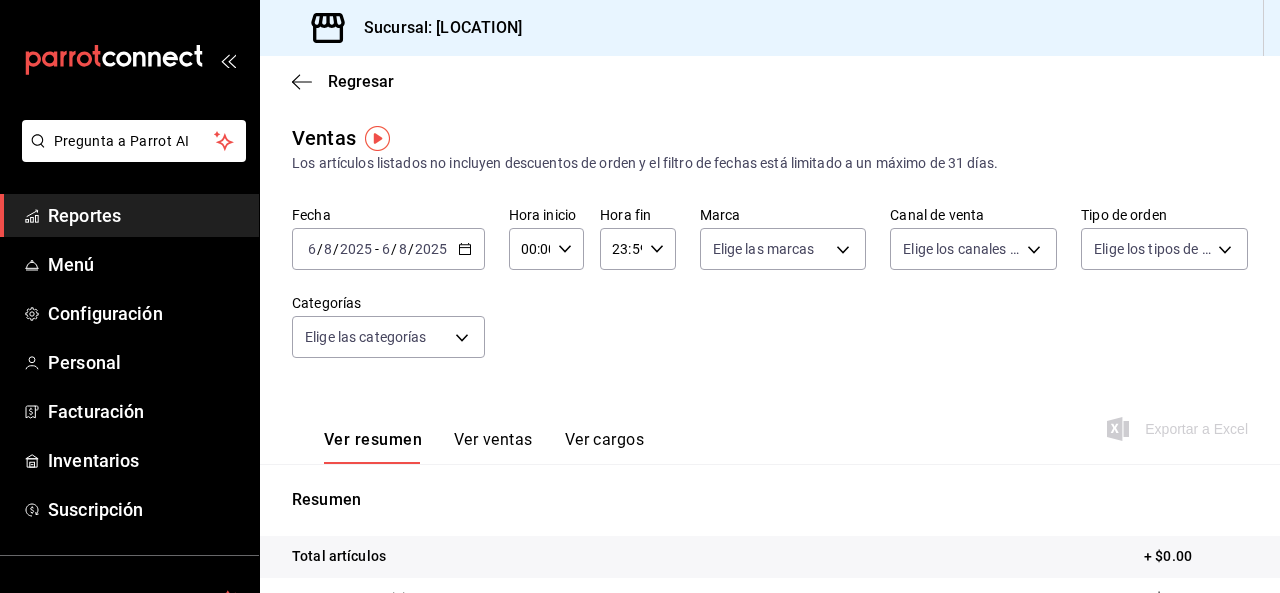 click on "[DATE] [DATE] - [DATE] [DATE]" at bounding box center [388, 249] 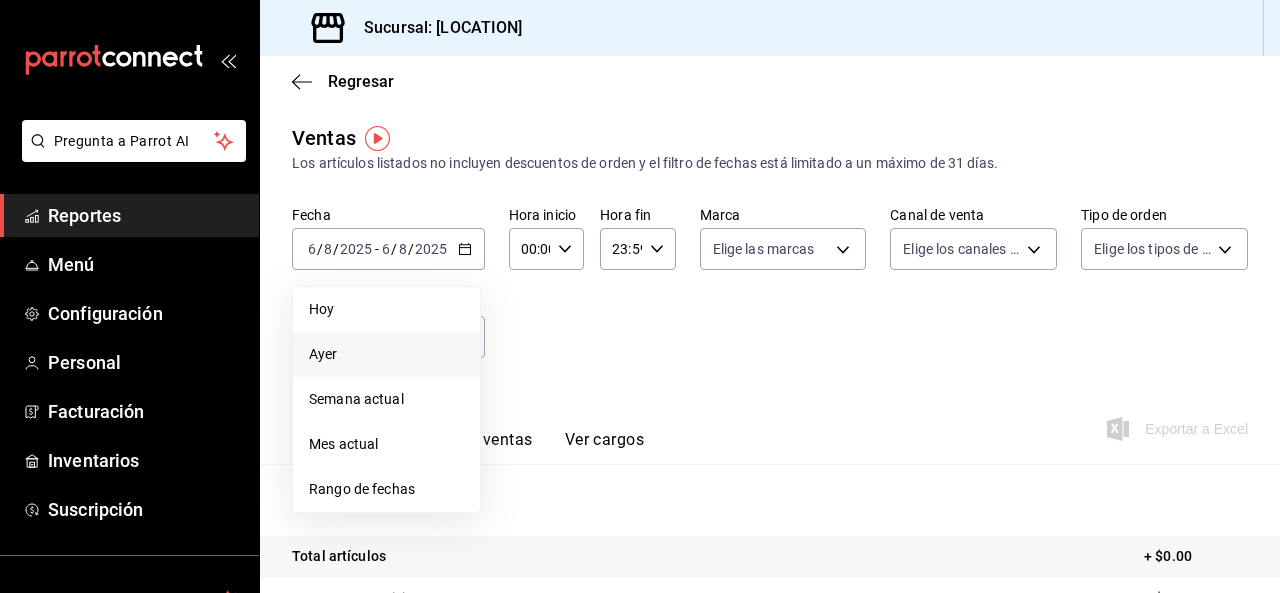 click on "Ayer" at bounding box center (386, 354) 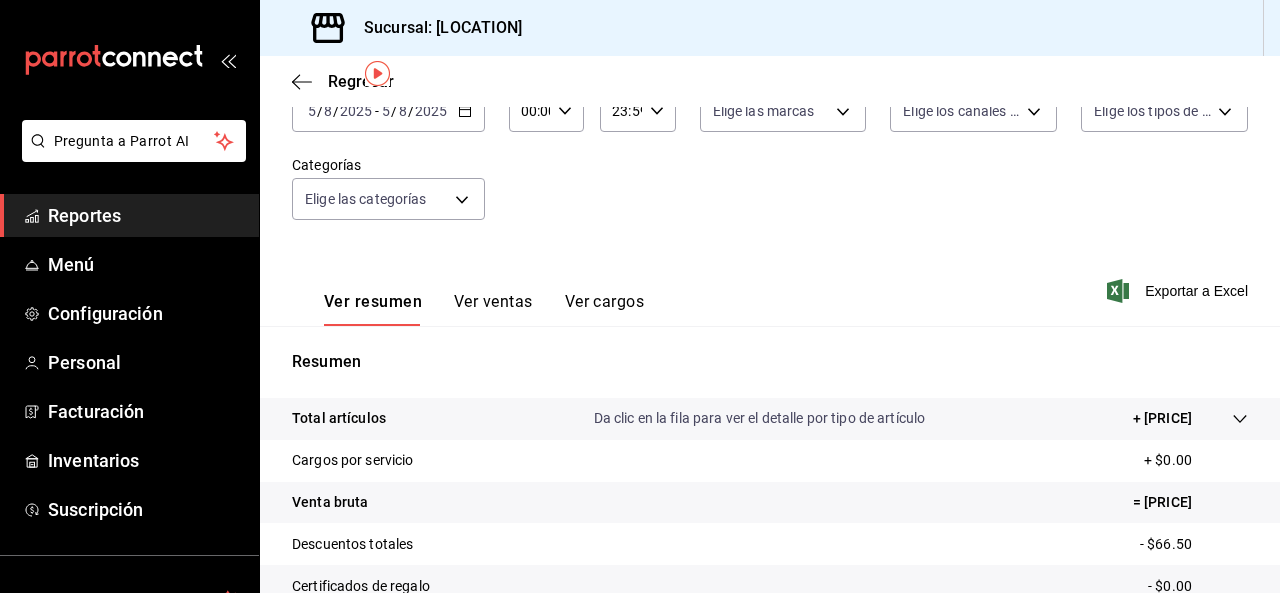 scroll, scrollTop: 65, scrollLeft: 0, axis: vertical 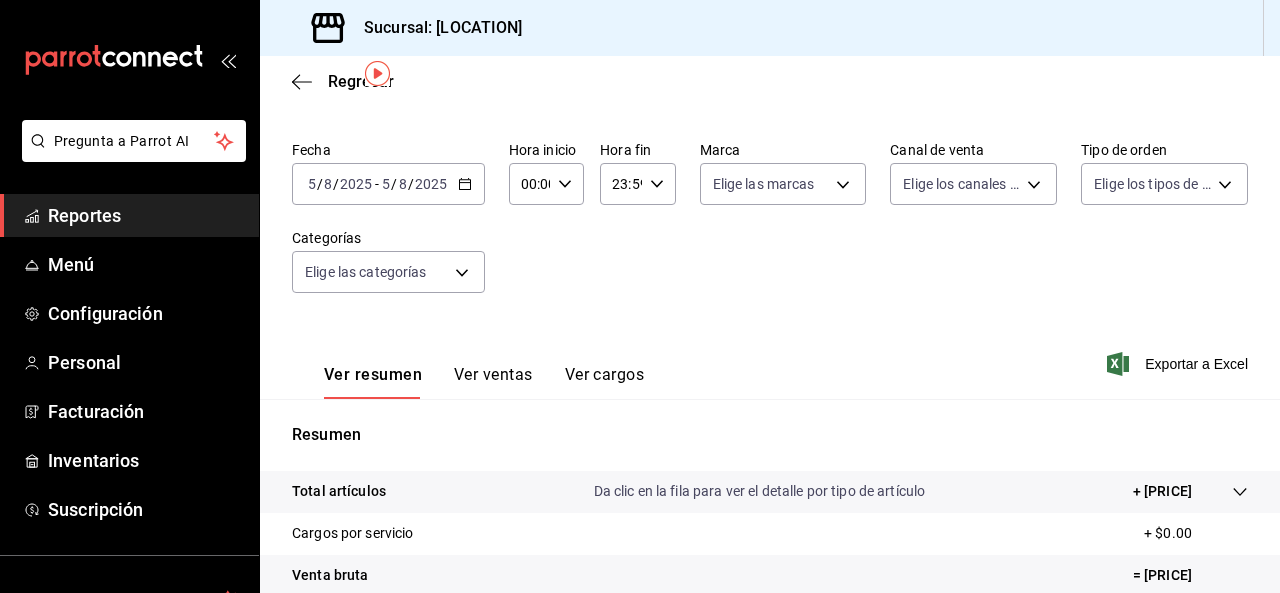 click on "Ver ventas" at bounding box center [493, 382] 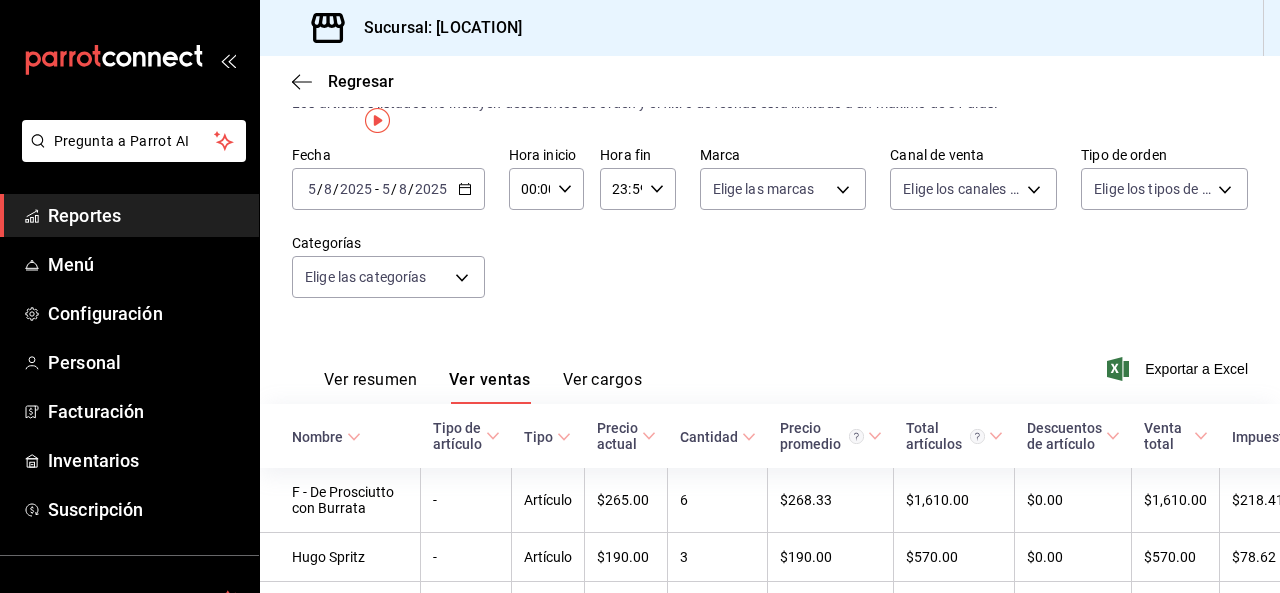 scroll, scrollTop: 0, scrollLeft: 0, axis: both 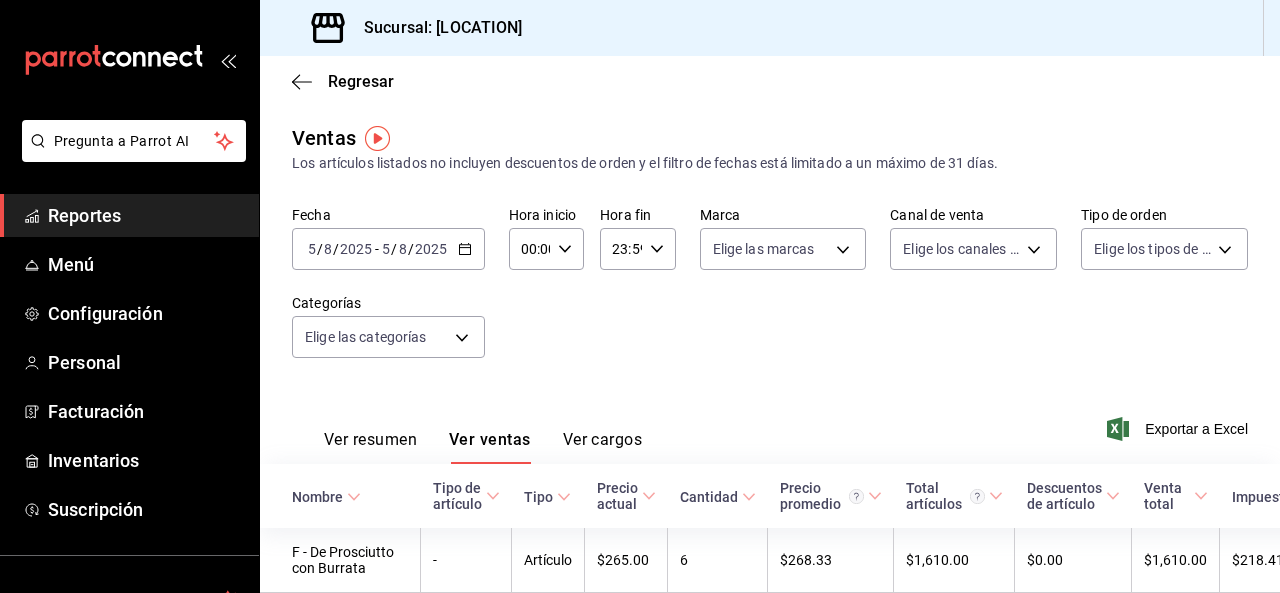click on "Ver resumen" at bounding box center (370, 447) 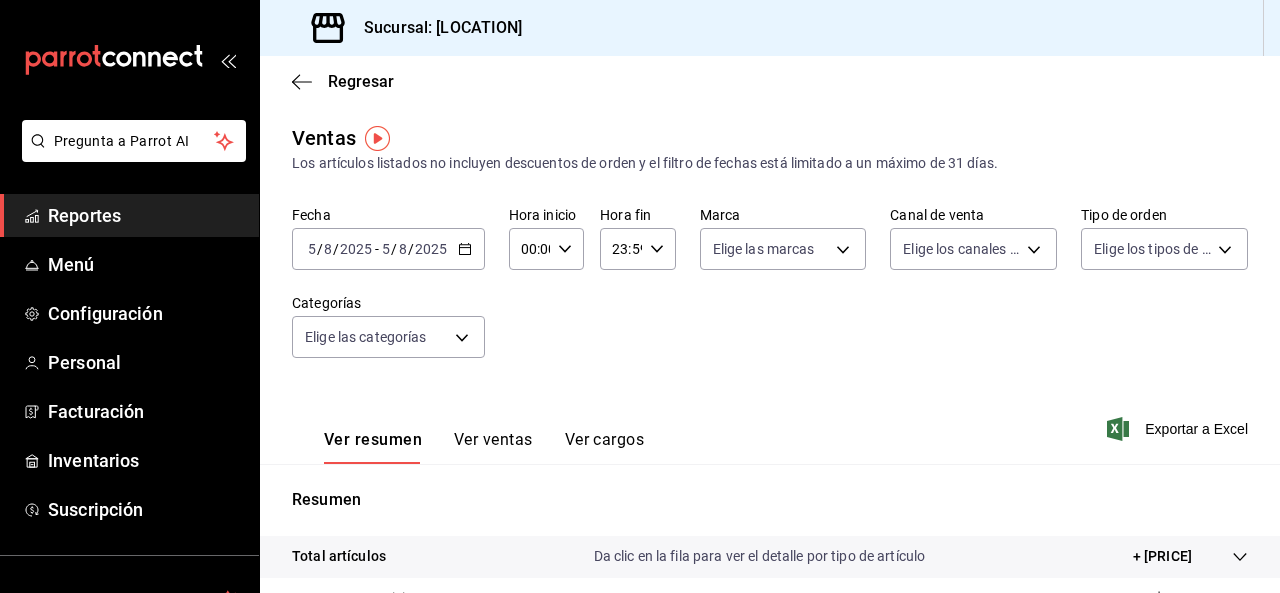 click on "[DATE] [DATE] - [DATE] [DATE]" at bounding box center (388, 249) 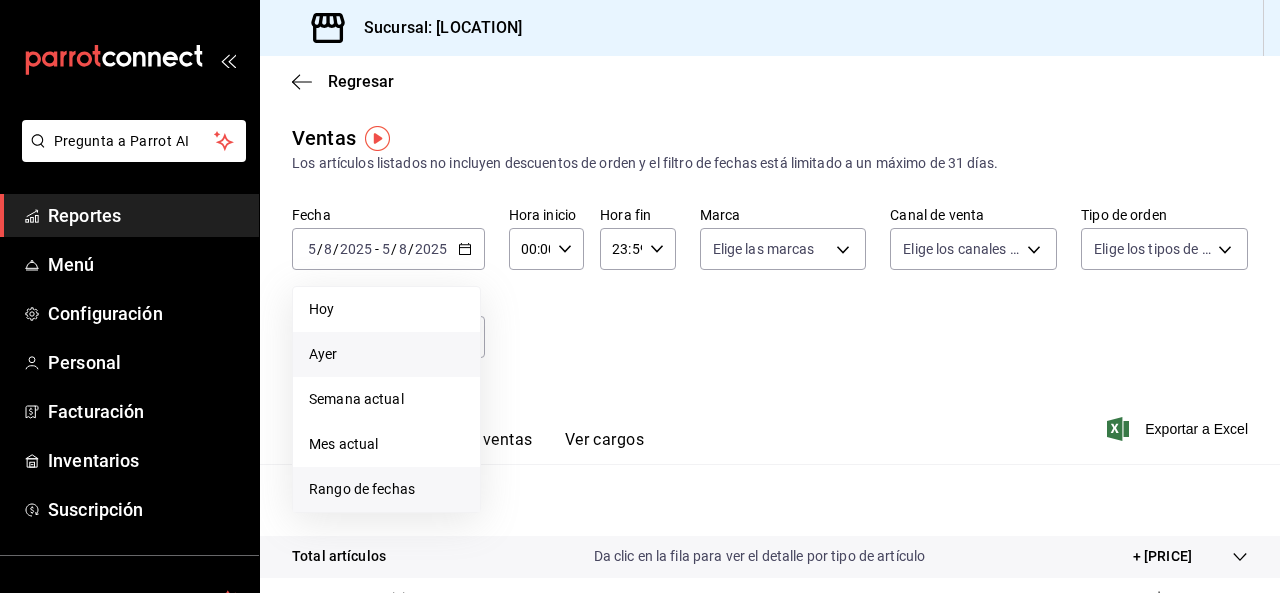 click on "Rango de fechas" at bounding box center (386, 489) 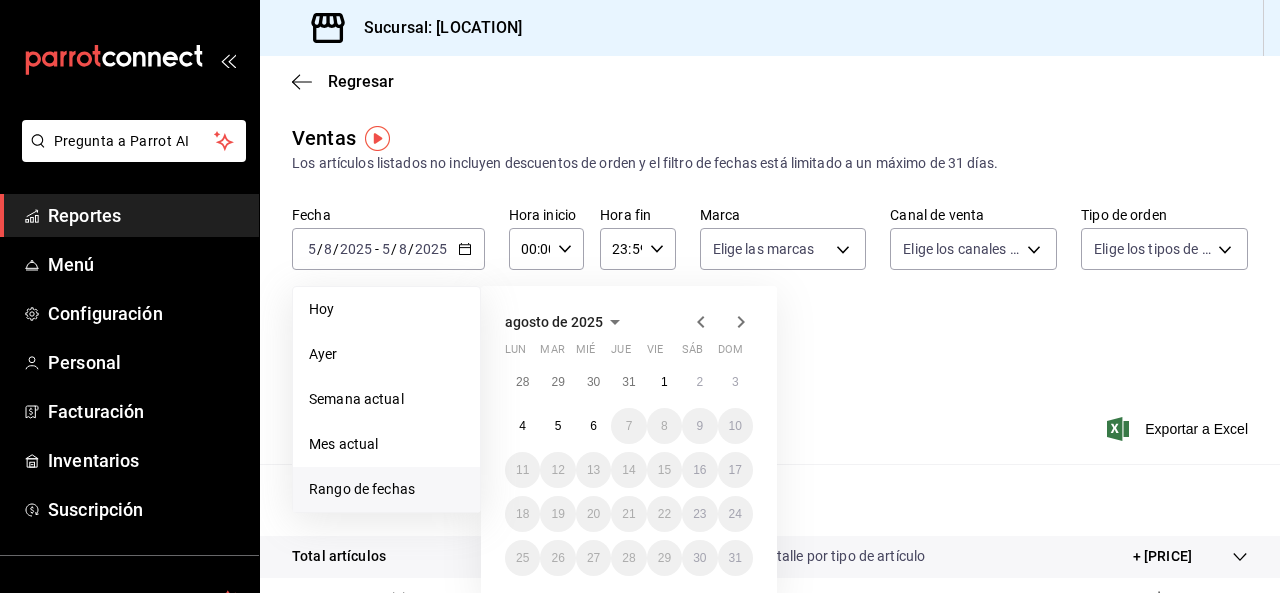 click 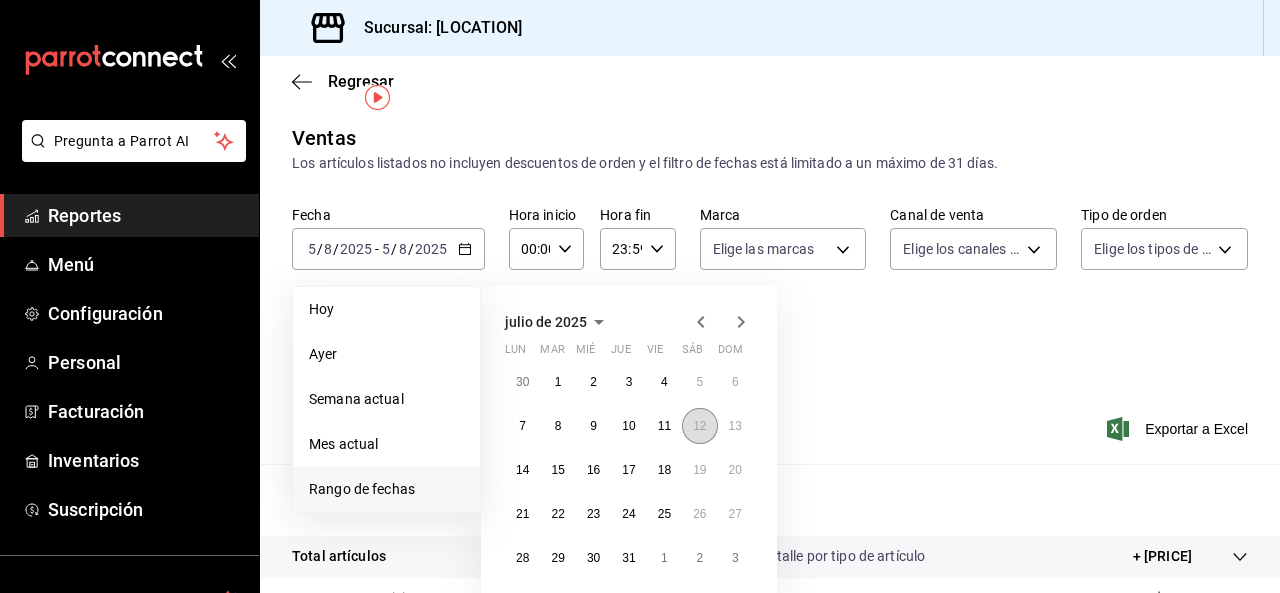 scroll, scrollTop: 100, scrollLeft: 0, axis: vertical 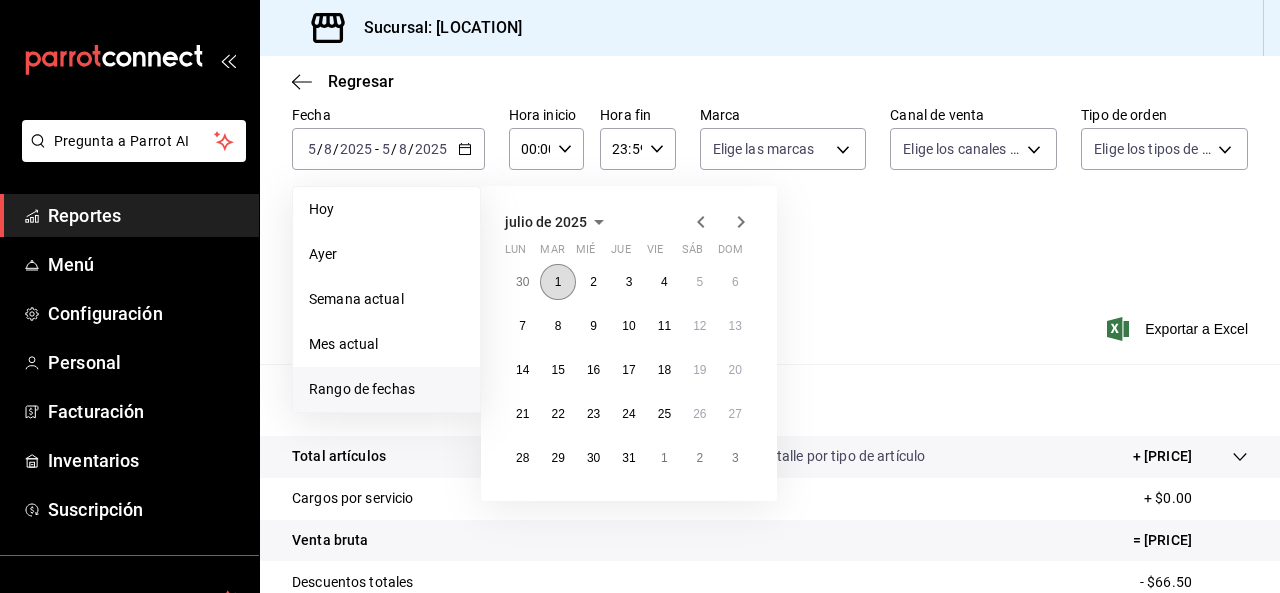 click on "1" at bounding box center (558, 282) 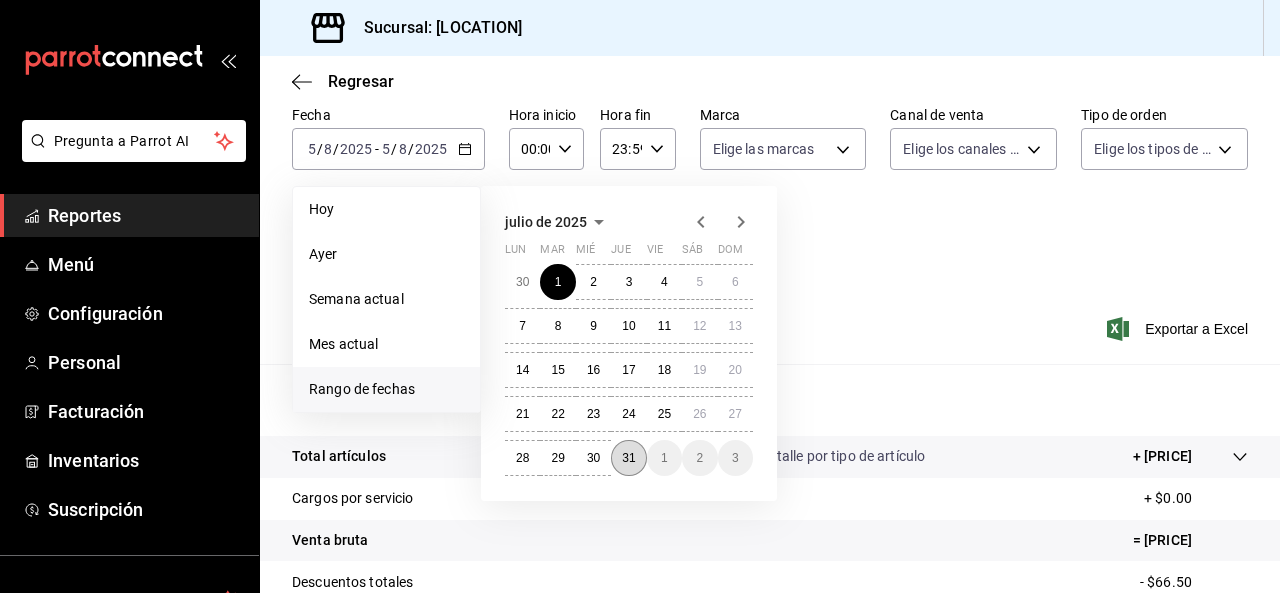 click on "31" at bounding box center [628, 458] 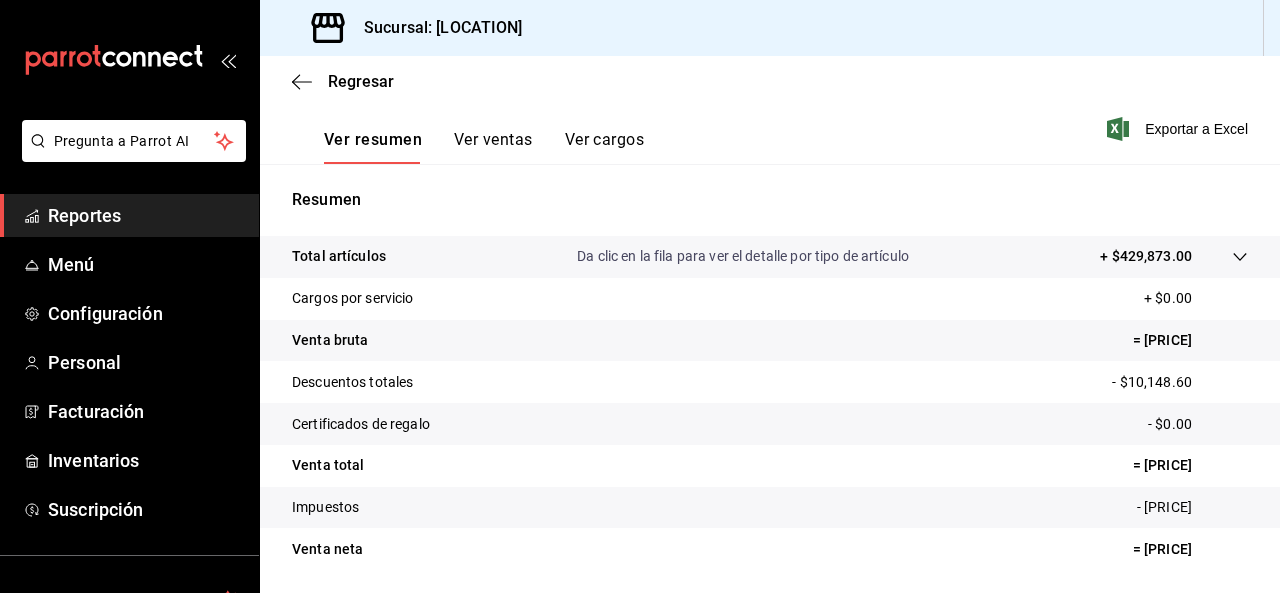 scroll, scrollTop: 200, scrollLeft: 0, axis: vertical 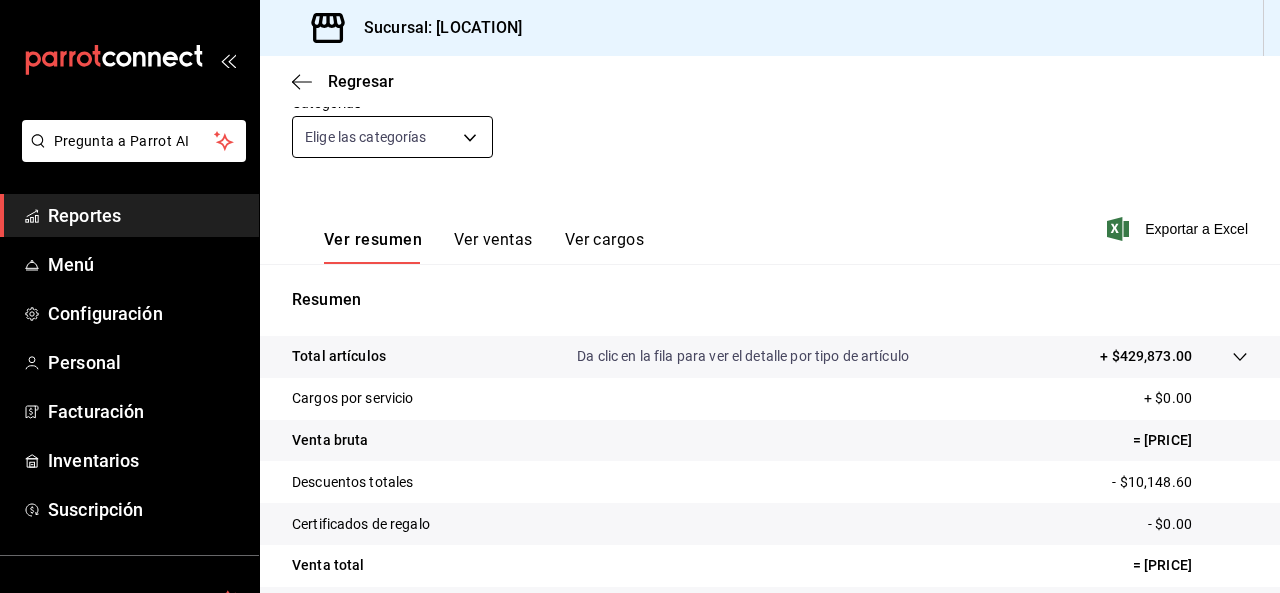 click on "Pregunta a Parrot AI Reportes   Menú   Configuración   Personal   Facturación   Inventarios   Suscripción   Ayuda Recomienda Parrot   [FIRST] [LAST]   Sugerir nueva función   Sucursal: [LOCATION] Regresar Ventas Los artículos listados no incluyen descuentos de orden y el filtro de fechas está limitado a un máximo de 31 días. Fecha [DATE] [DATE] - [DATE] [DATE] Hora inicio 00:00 Hora inicio Hora fin 23:59 Hora fin Marca Elige las marcas Canal de venta Elige los canales de venta Tipo de orden Elige los tipos de orden Categorías Elige las categorías Ver resumen Ver ventas Ver cargos Exportar a Excel Resumen Total artículos Da clic en la fila para ver el detalle por tipo de artículo + [PRICE] Cargos por servicio + [PRICE] Venta bruta = [PRICE] Descuentos totales - [PRICE] Certificados de regalo - [PRICE] Venta total = [PRICE] Impuestos - [PRICE] Venta neta = [PRICE] Pregunta a Parrot AI Reportes   Menú   Configuración   Personal   Facturación   Inventarios" at bounding box center (640, 296) 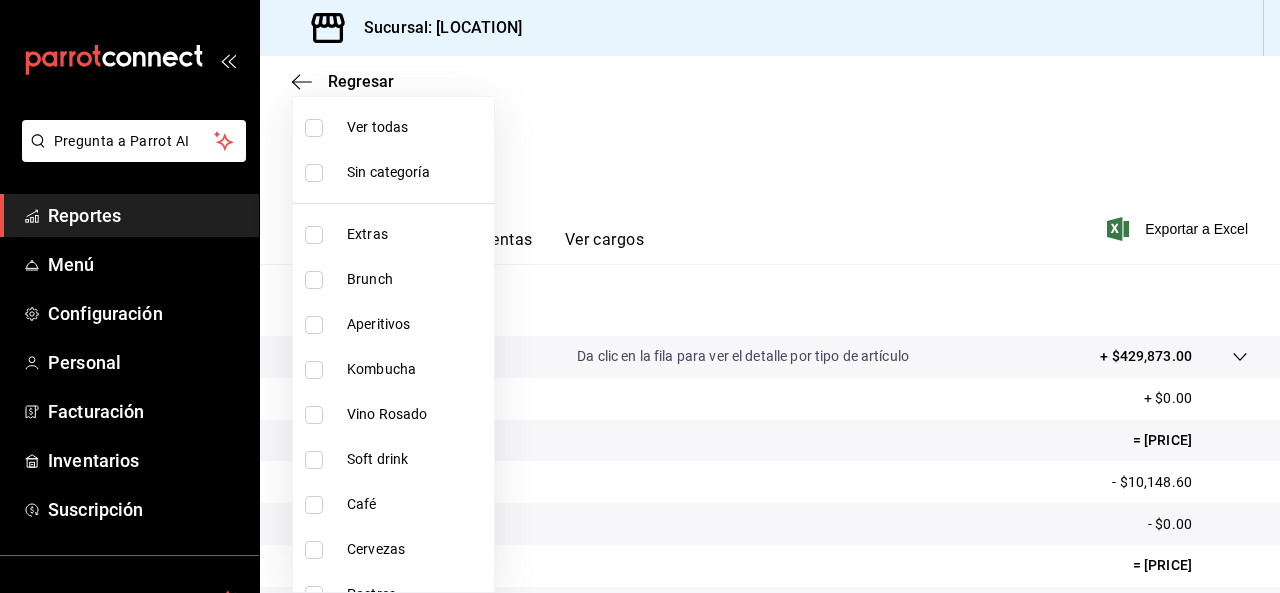 click at bounding box center (640, 296) 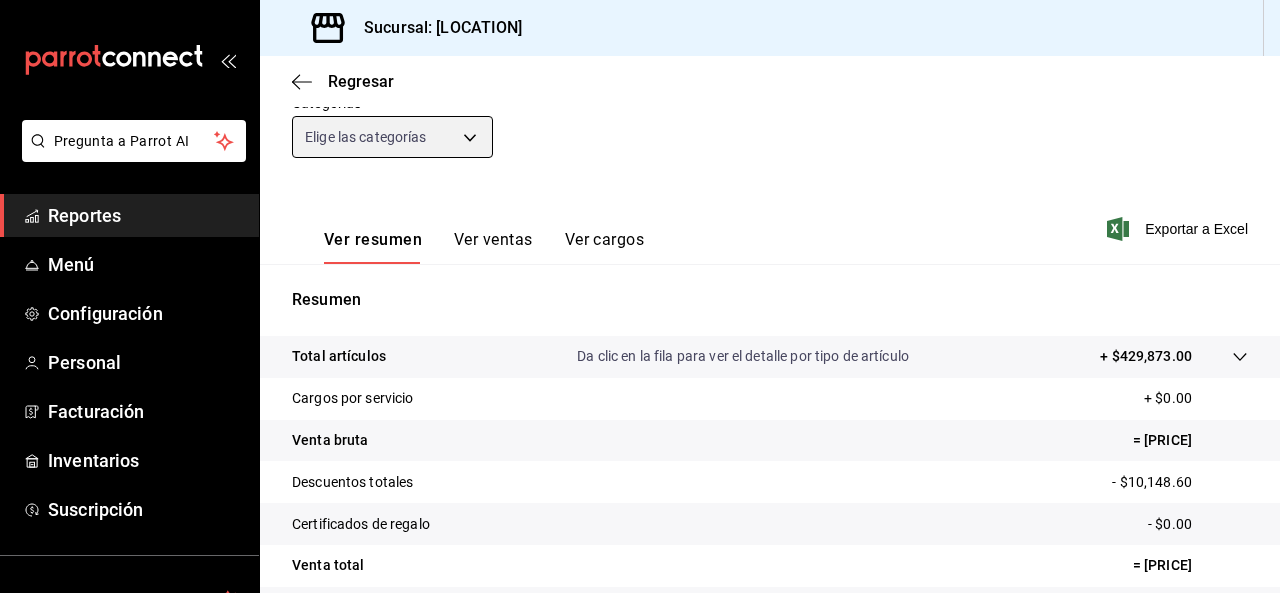 scroll, scrollTop: 0, scrollLeft: 0, axis: both 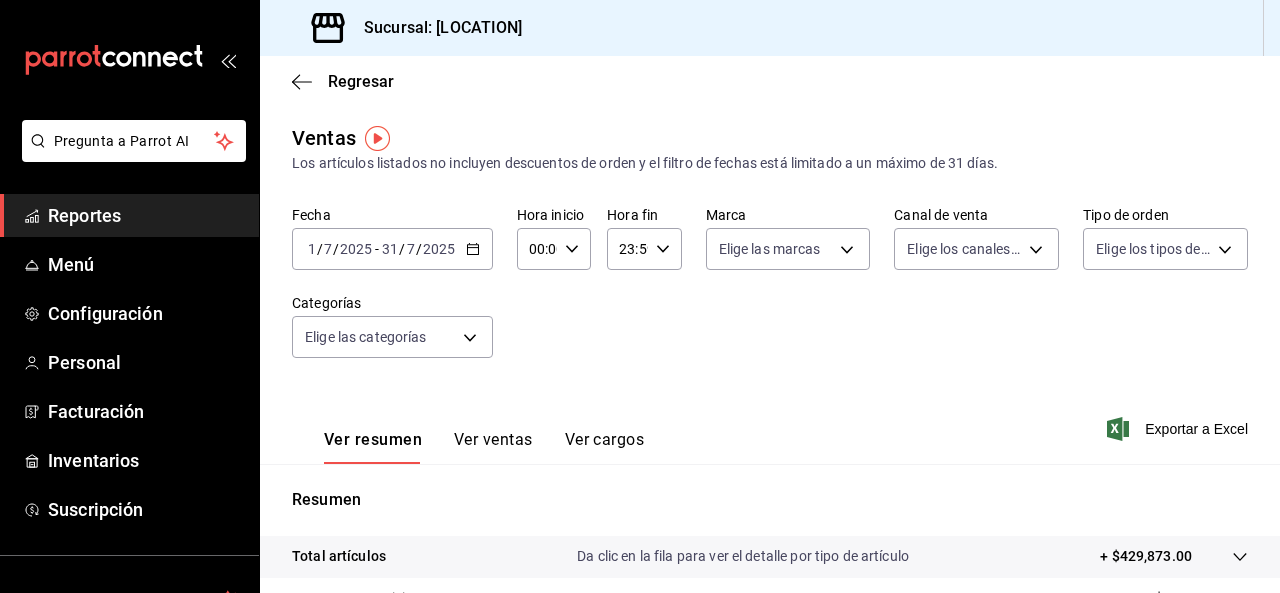 click on "2025" at bounding box center (439, 249) 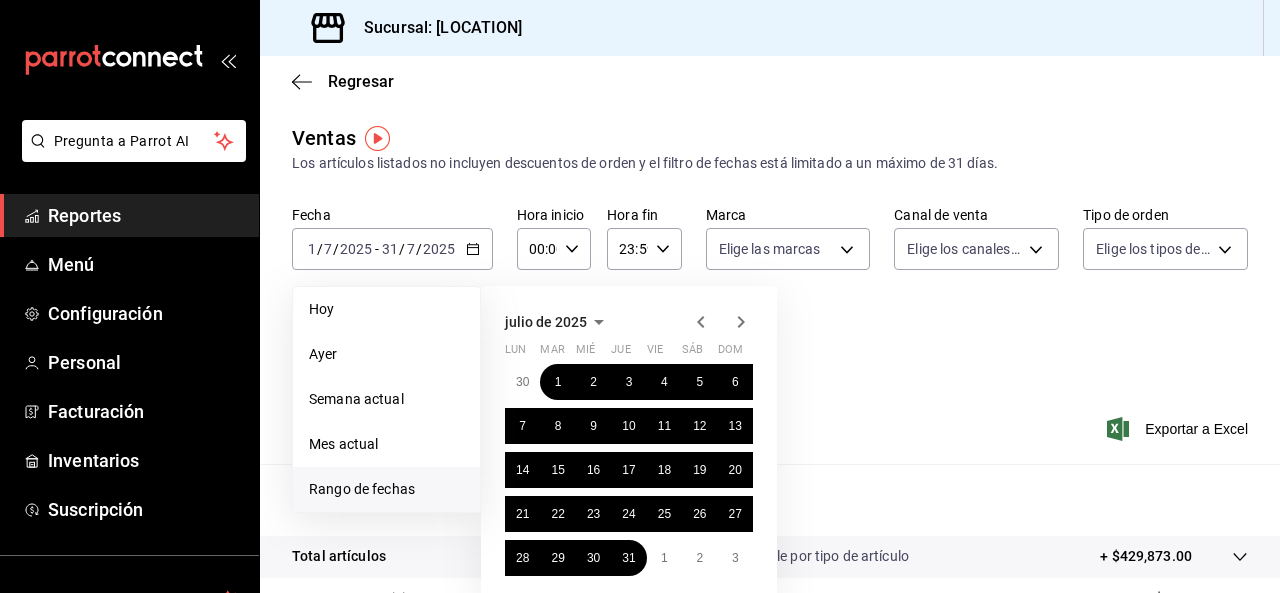 click 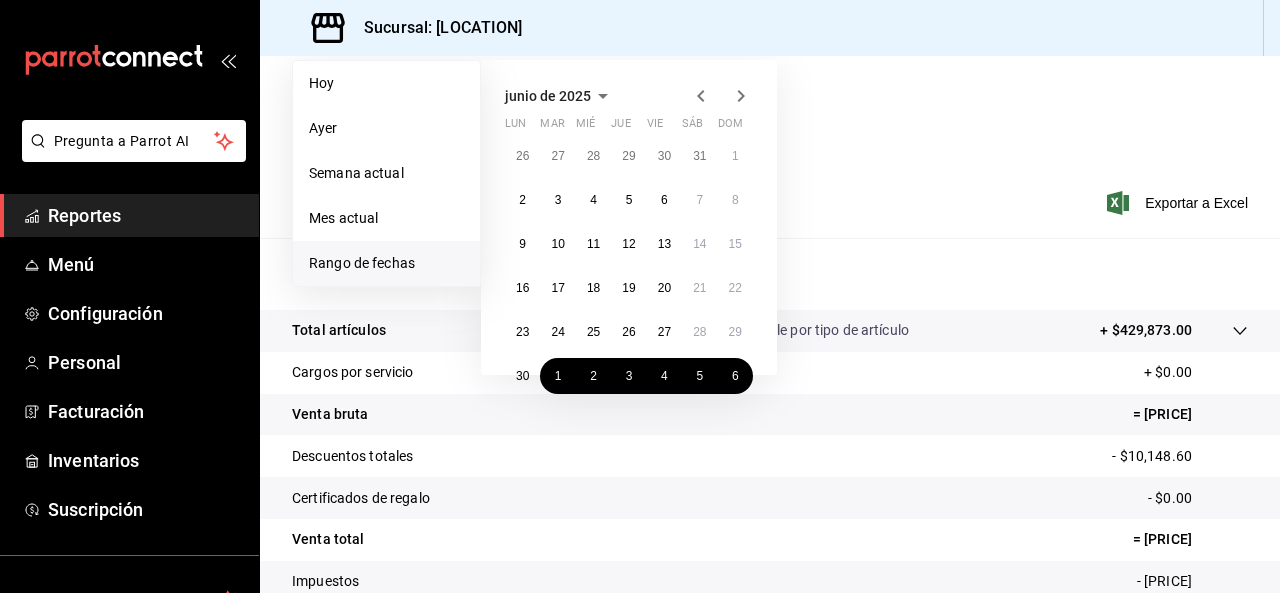 scroll, scrollTop: 100, scrollLeft: 0, axis: vertical 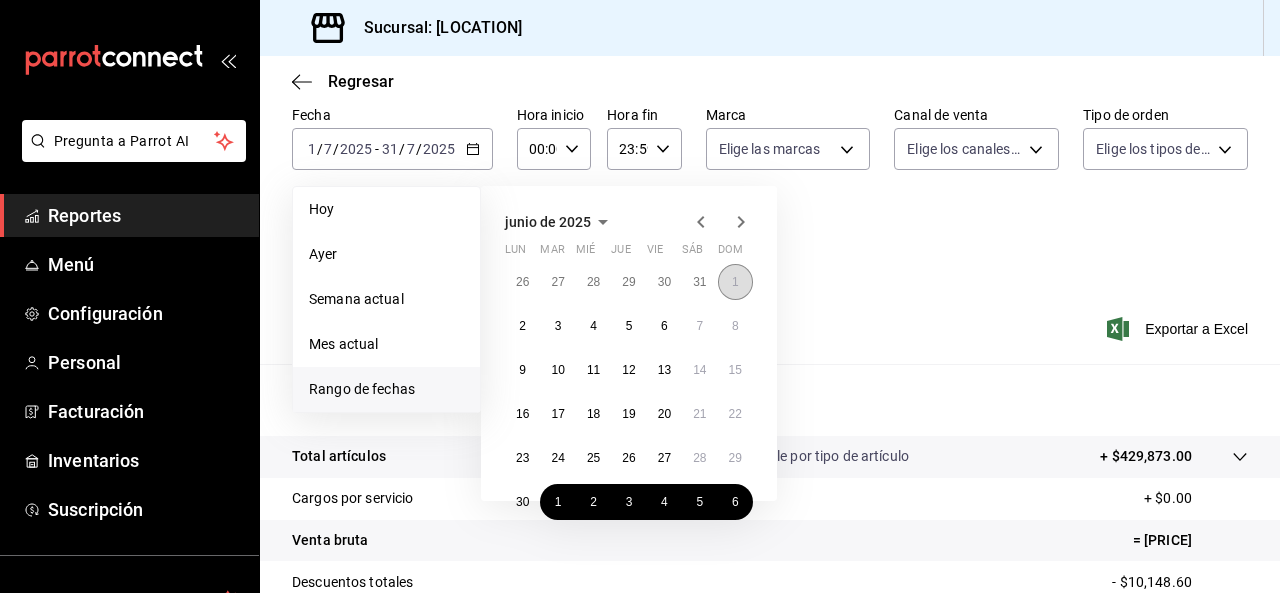 click on "1" at bounding box center [735, 282] 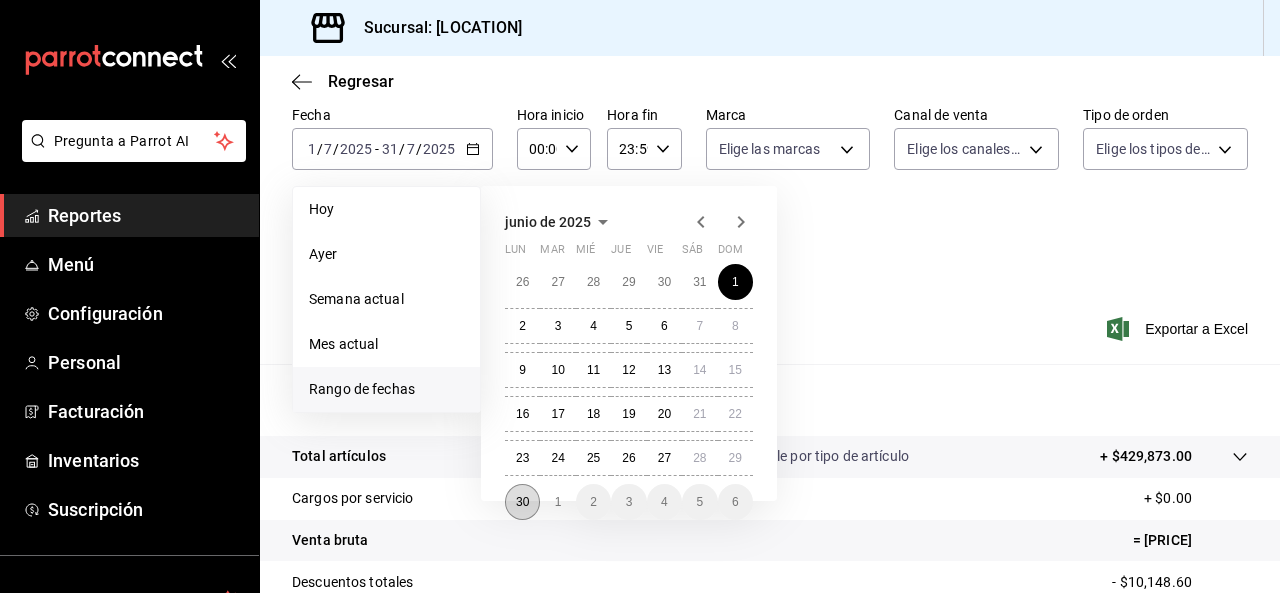 click on "30" at bounding box center [522, 502] 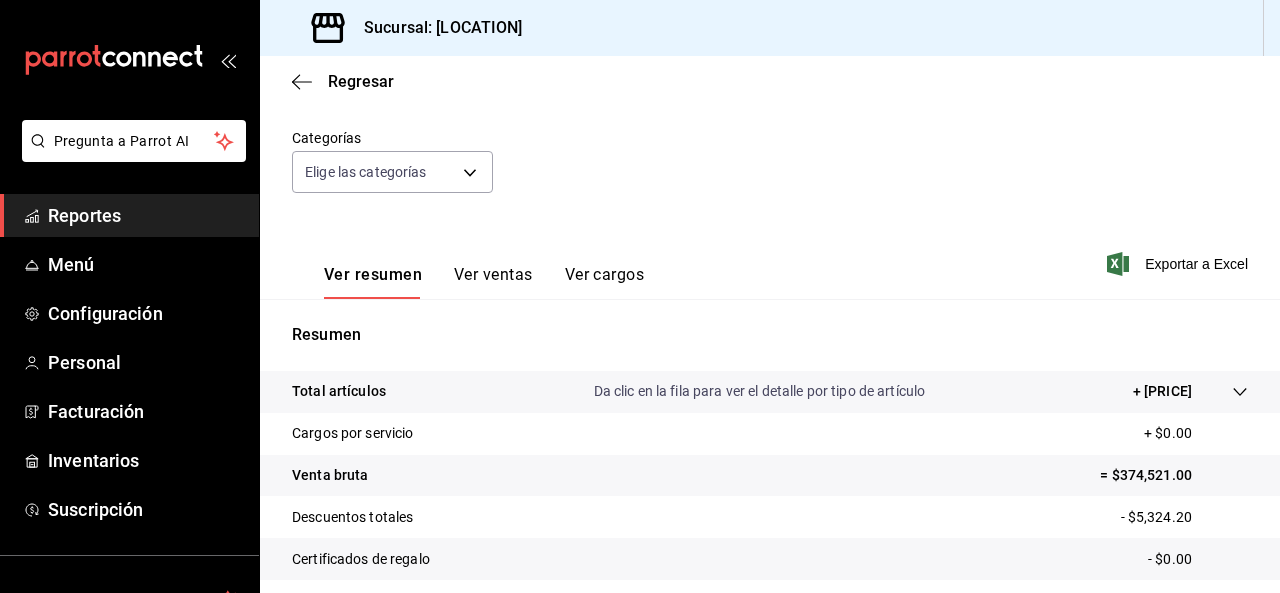 scroll, scrollTop: 0, scrollLeft: 0, axis: both 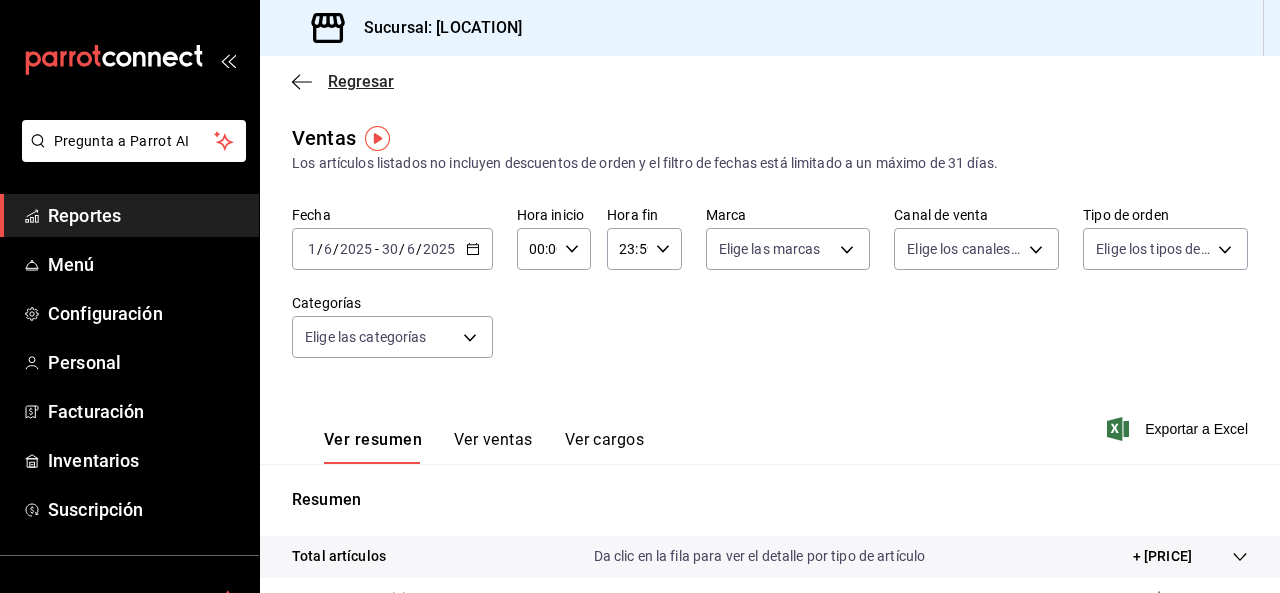 click 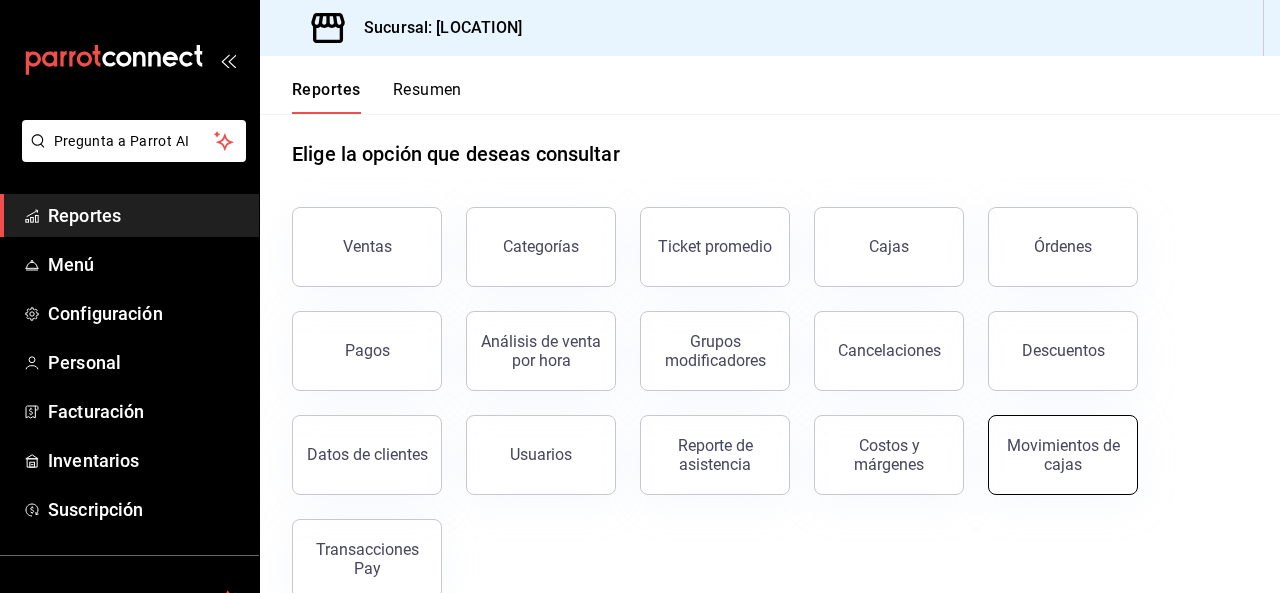 scroll, scrollTop: 0, scrollLeft: 0, axis: both 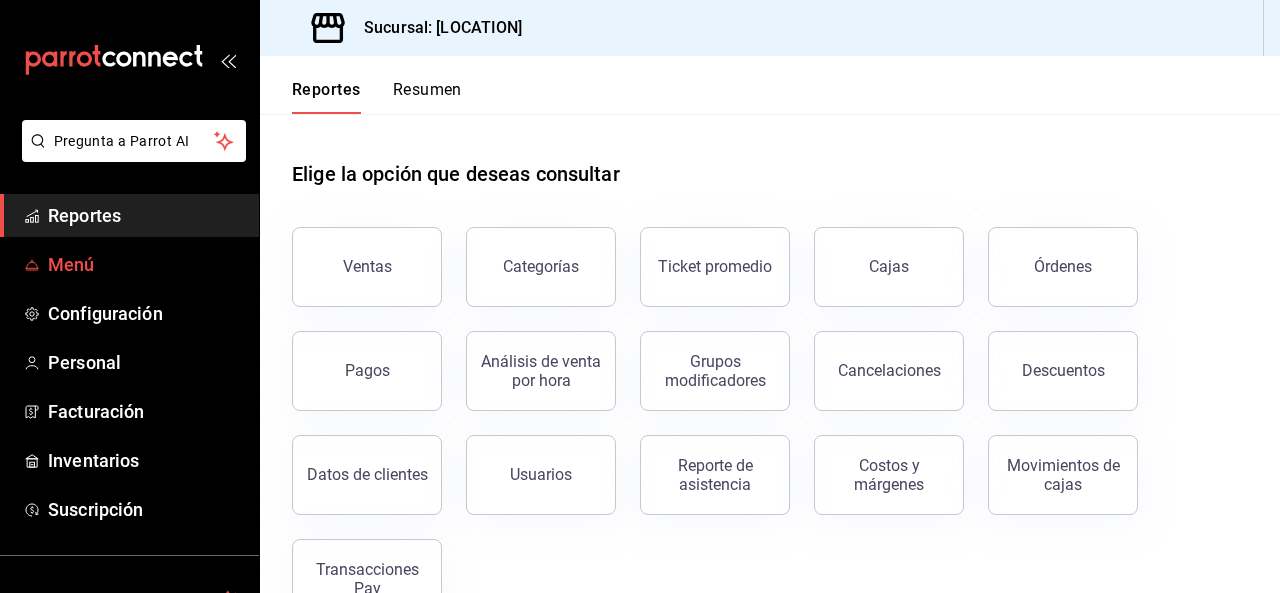 click on "Menú" at bounding box center [129, 264] 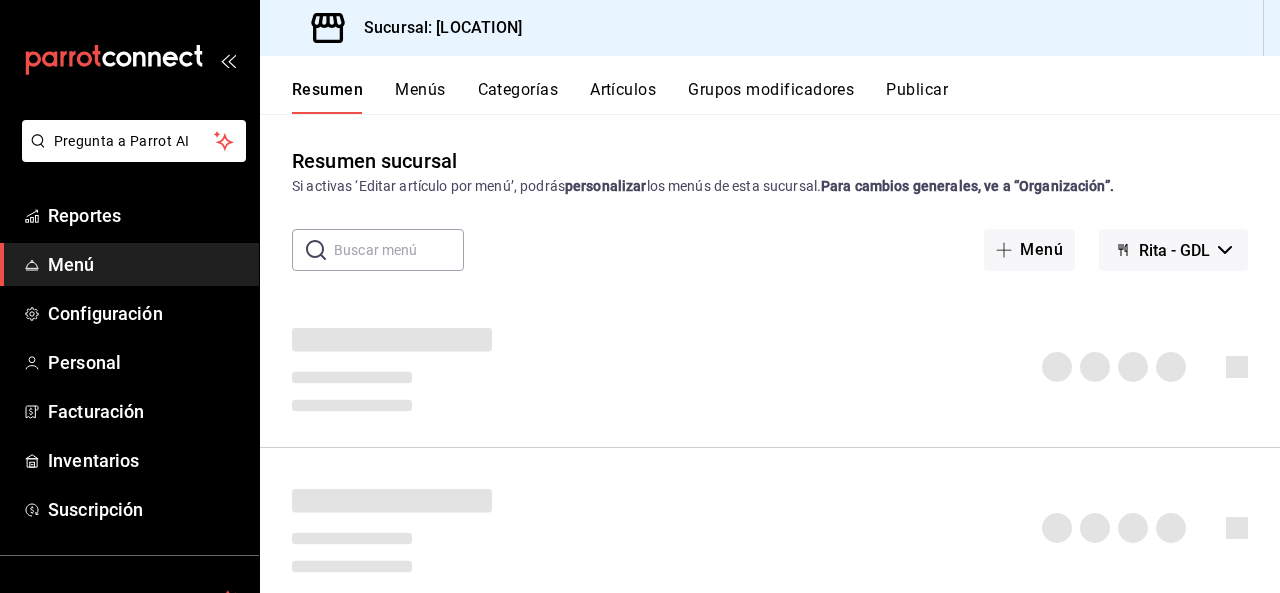 click on "Artículos" at bounding box center [623, 97] 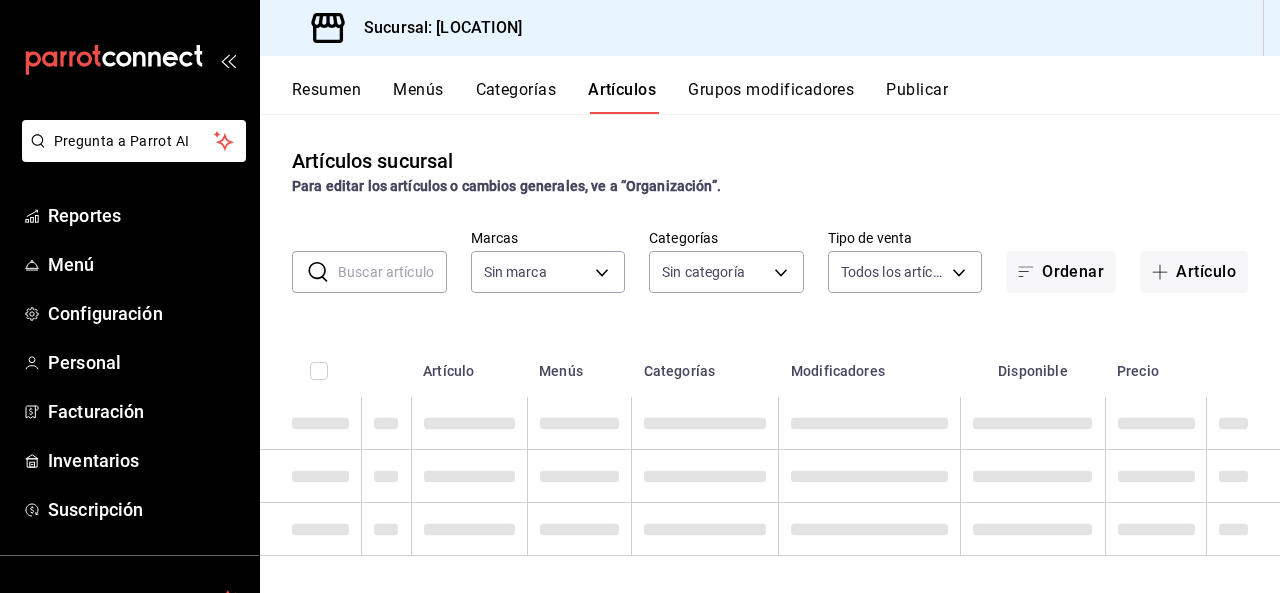 type on "c98b01ad-3431-465a-b391-fd370b6183a3" 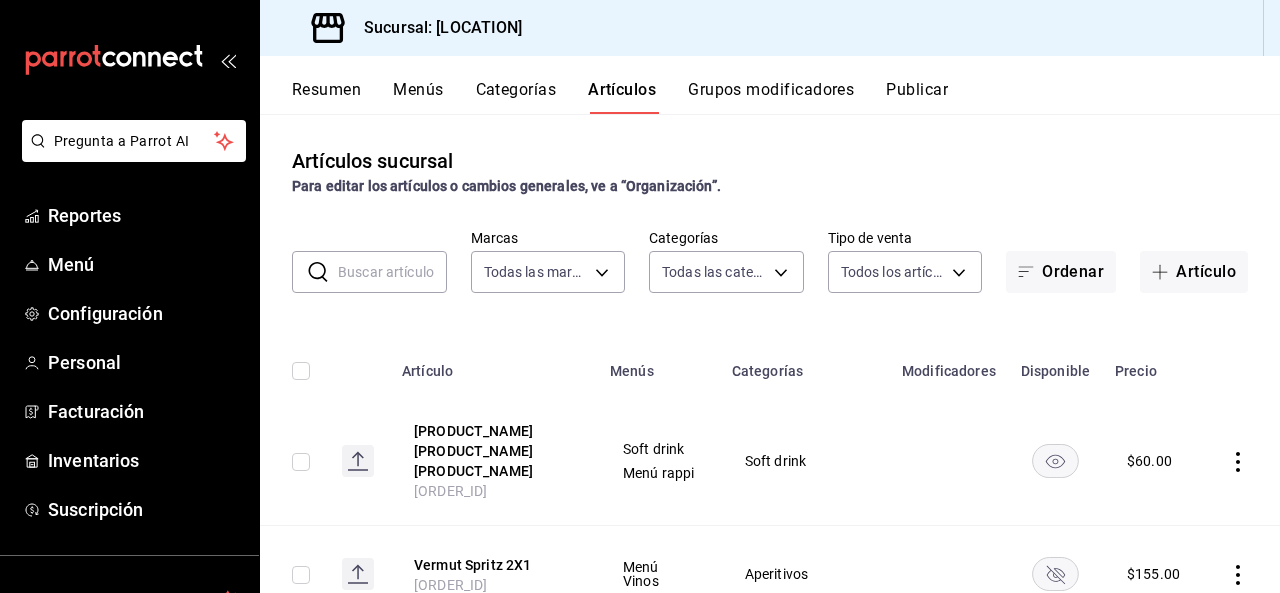 type on "[UUID_LIST]" 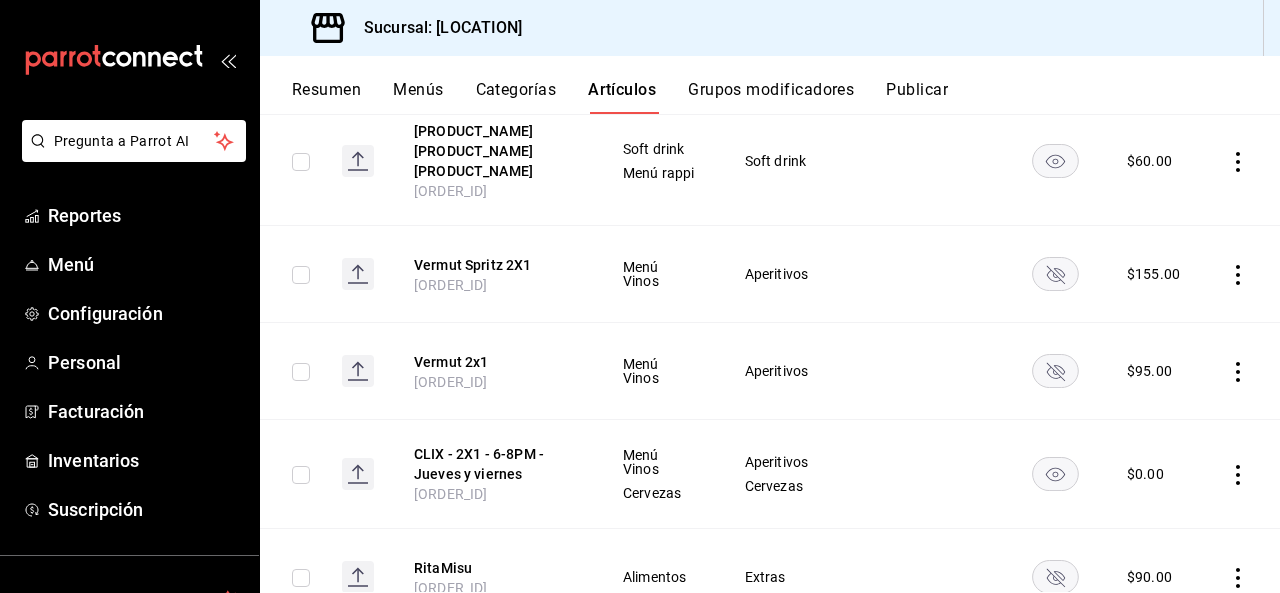 scroll, scrollTop: 200, scrollLeft: 0, axis: vertical 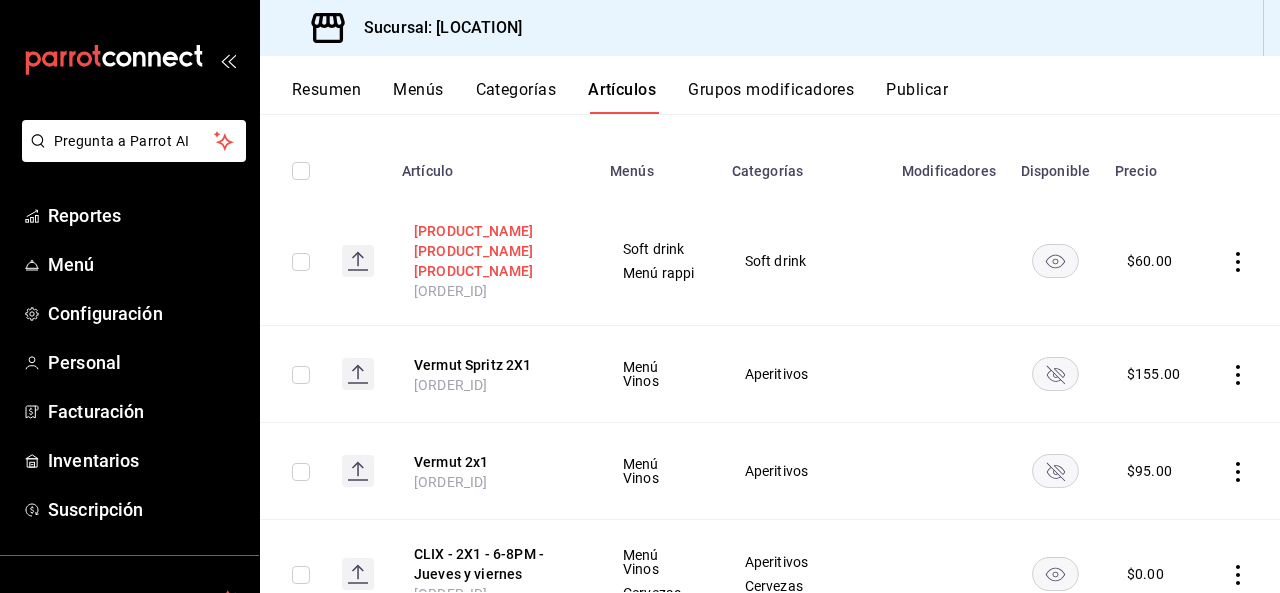 click on "[PRODUCT_NAME] [PRODUCT_NAME] [PRODUCT_NAME]" at bounding box center [494, 251] 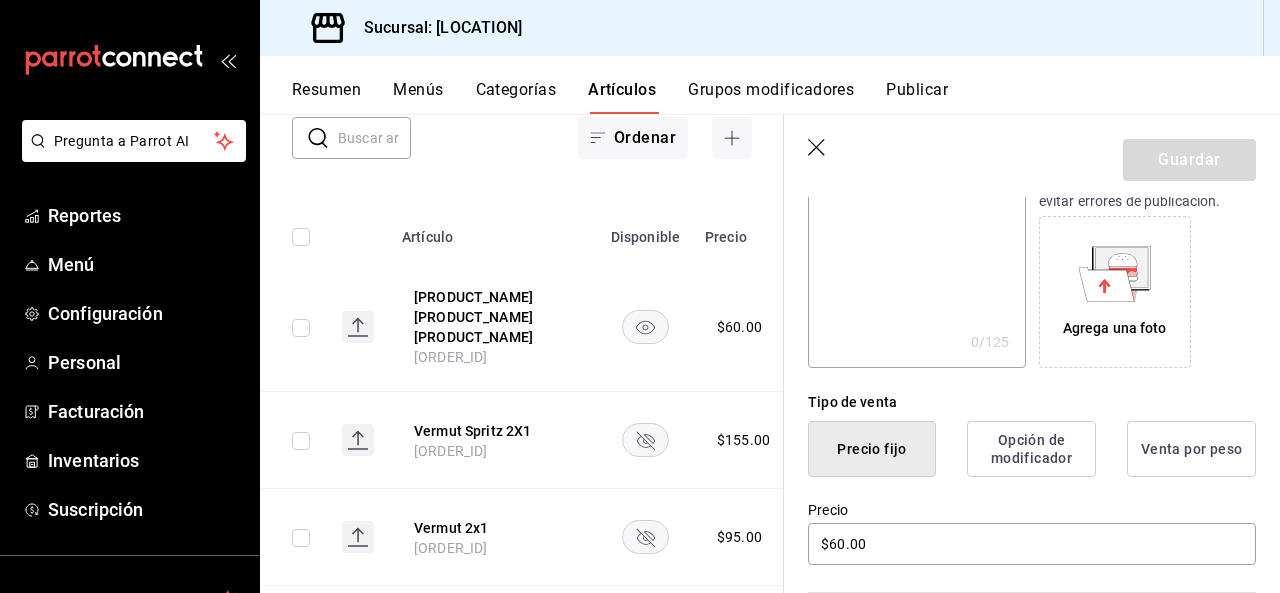 scroll, scrollTop: 0, scrollLeft: 0, axis: both 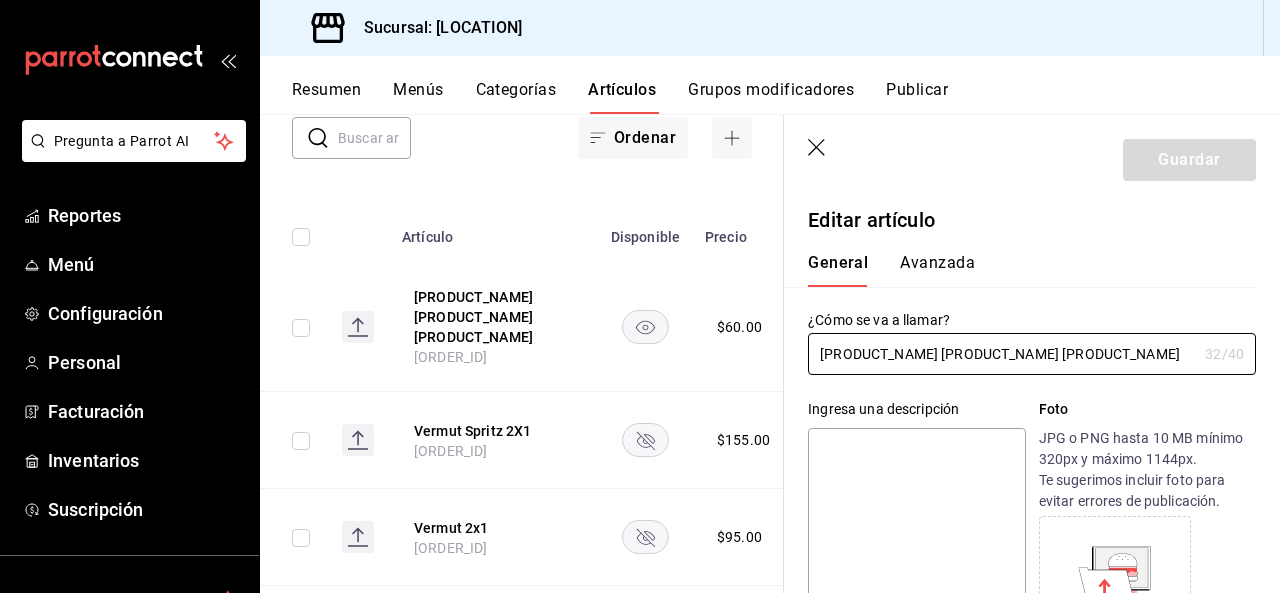 click on "Avanzada" at bounding box center [937, 270] 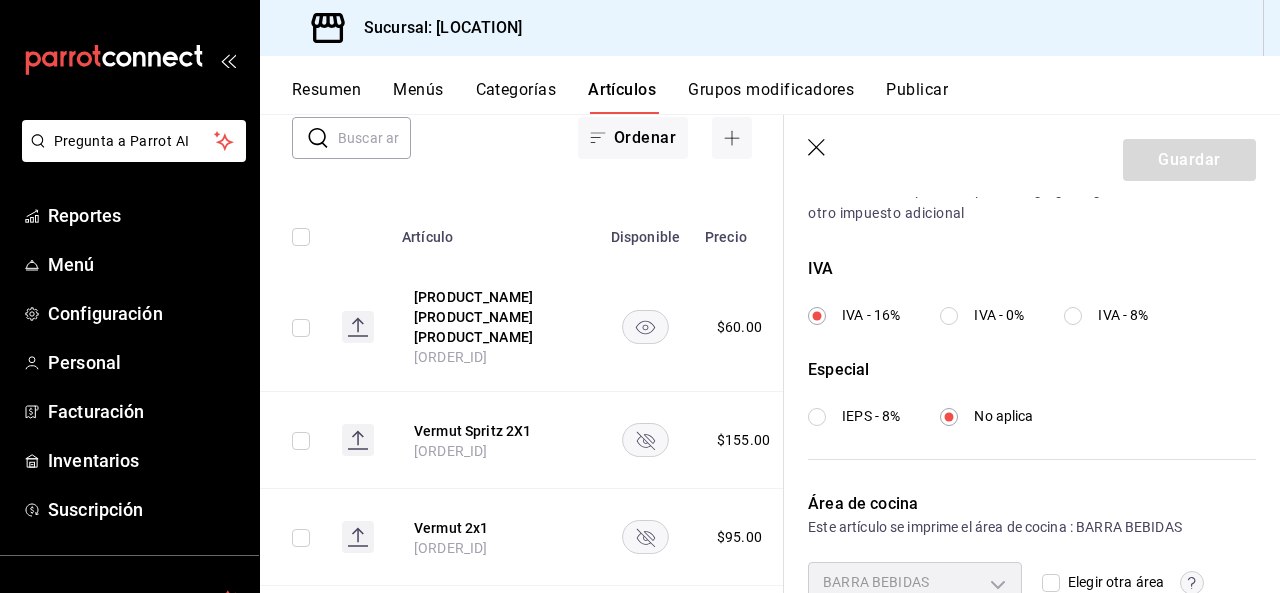 scroll, scrollTop: 817, scrollLeft: 0, axis: vertical 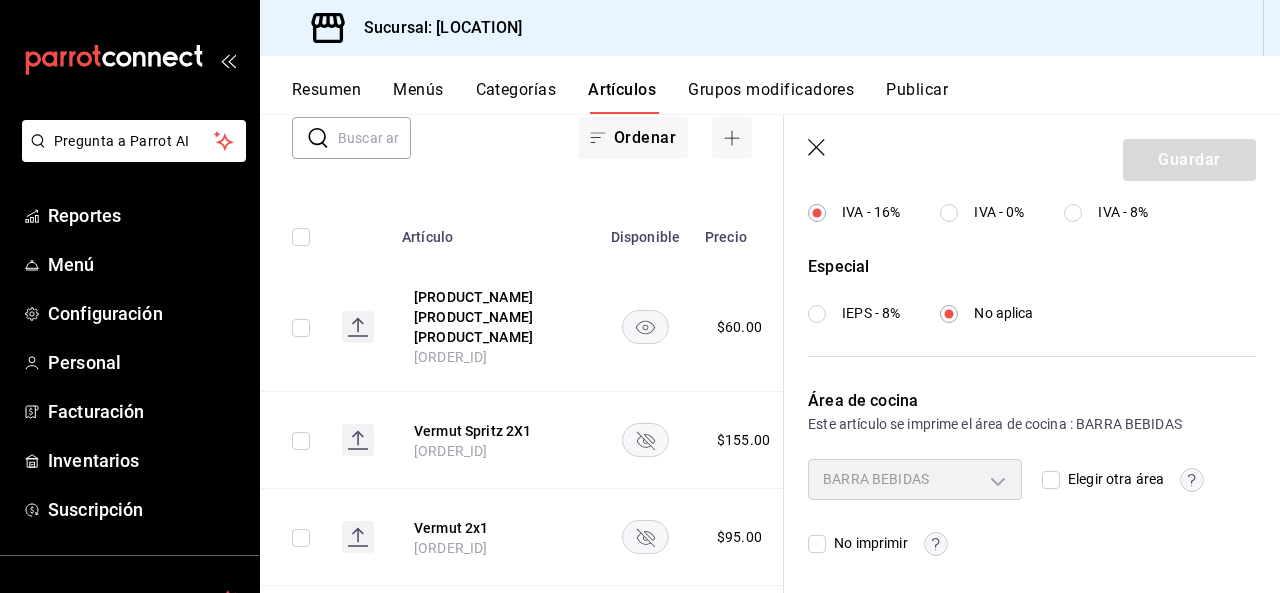 click 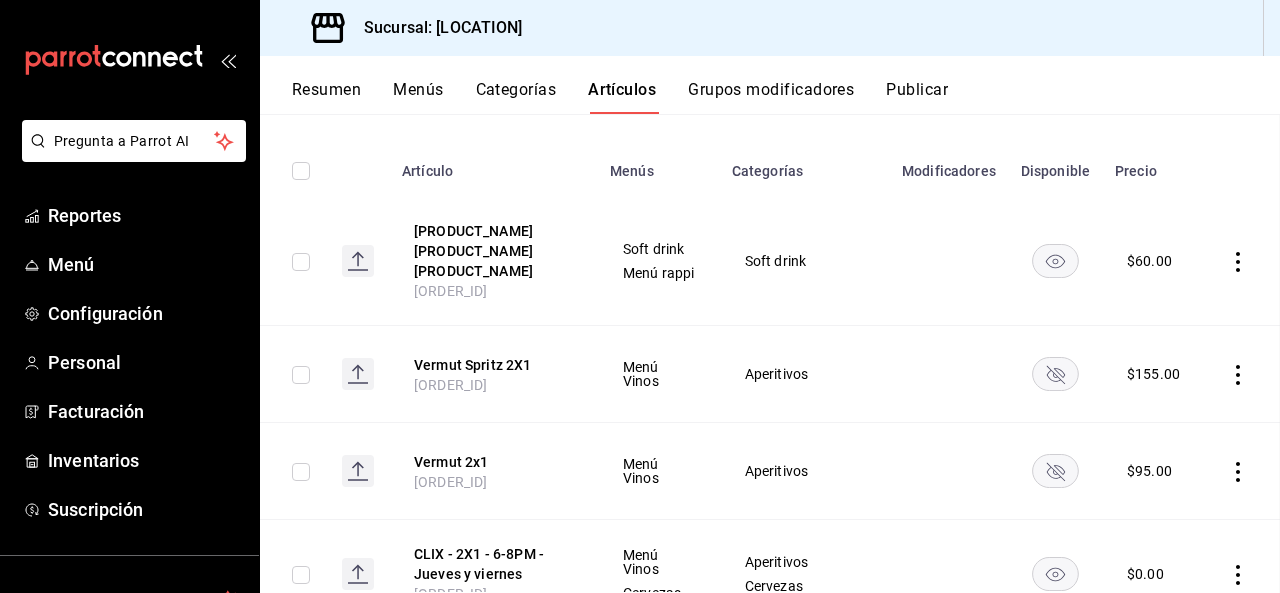 scroll, scrollTop: 134, scrollLeft: 0, axis: vertical 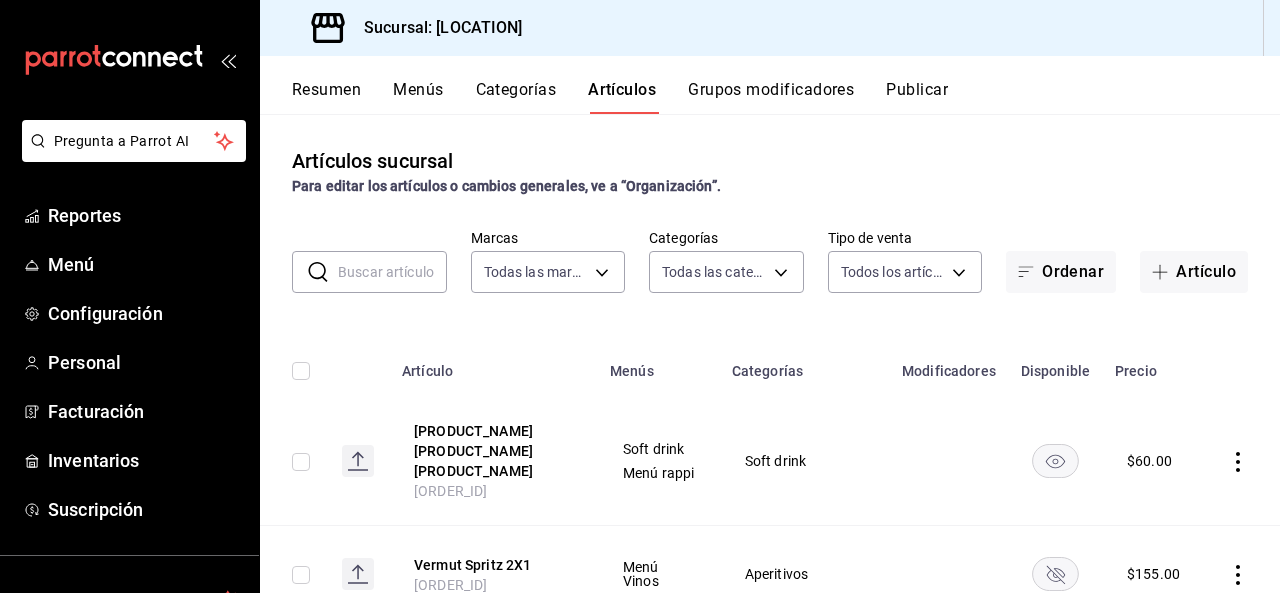 click at bounding box center [392, 272] 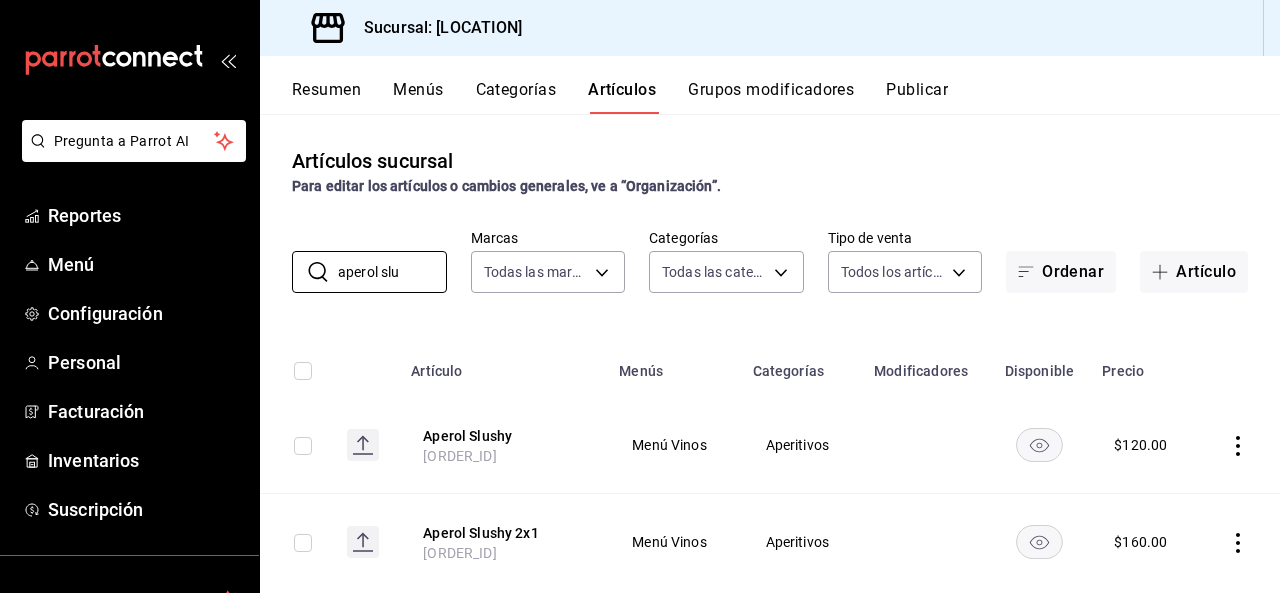scroll, scrollTop: 45, scrollLeft: 0, axis: vertical 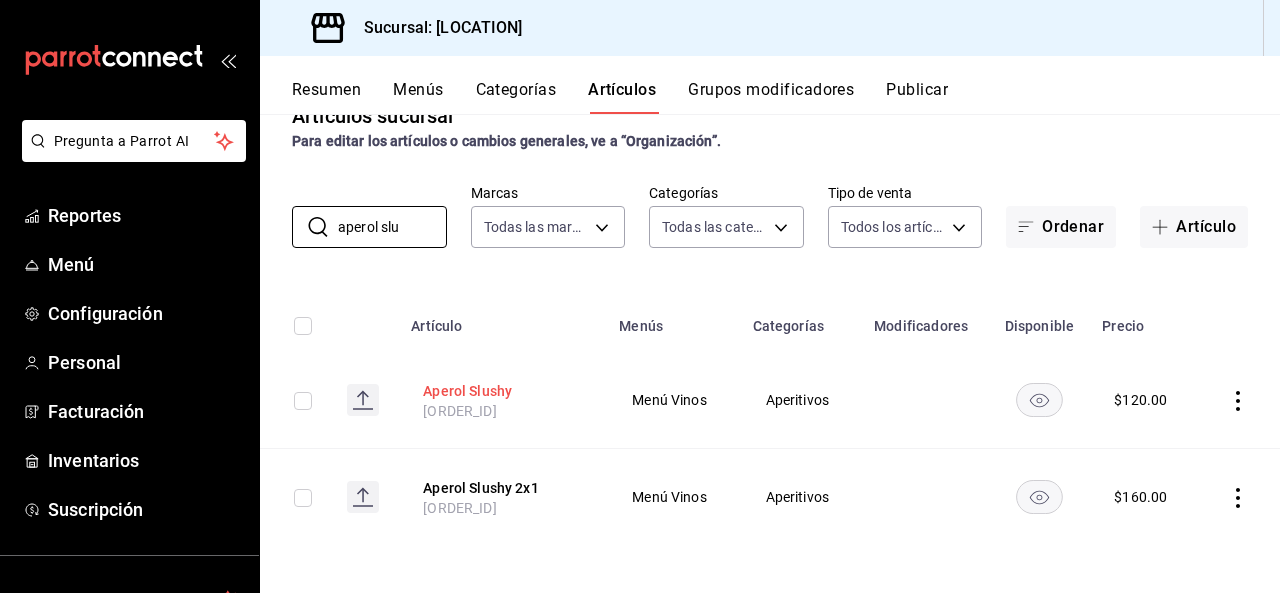 type on "aperol slu" 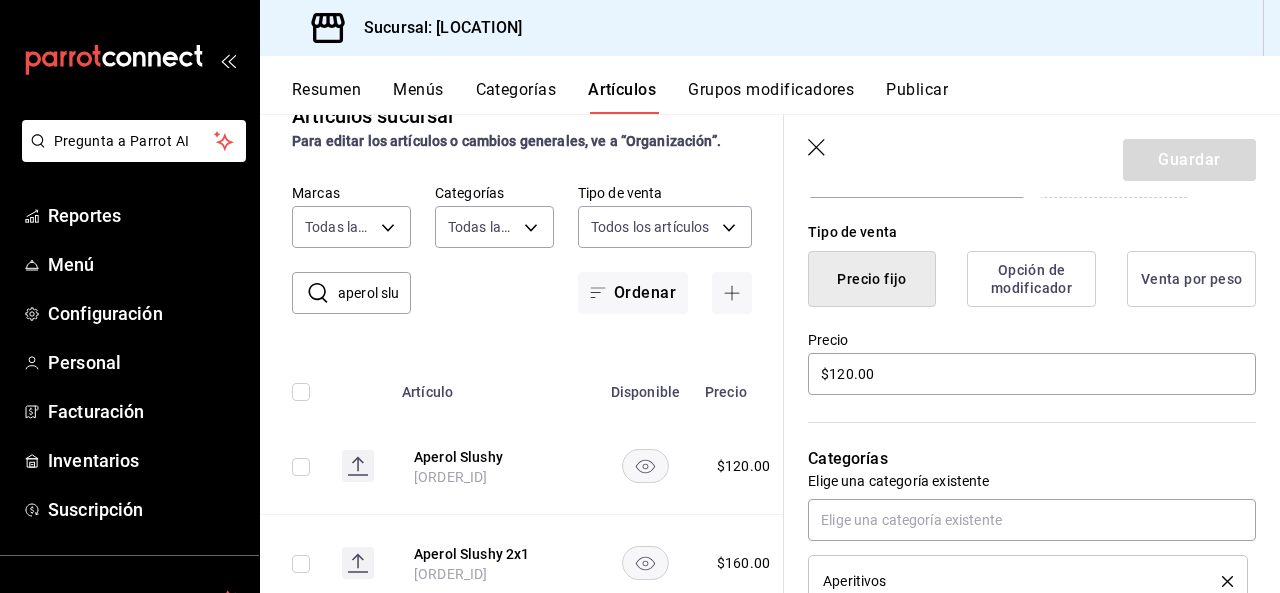 scroll, scrollTop: 0, scrollLeft: 0, axis: both 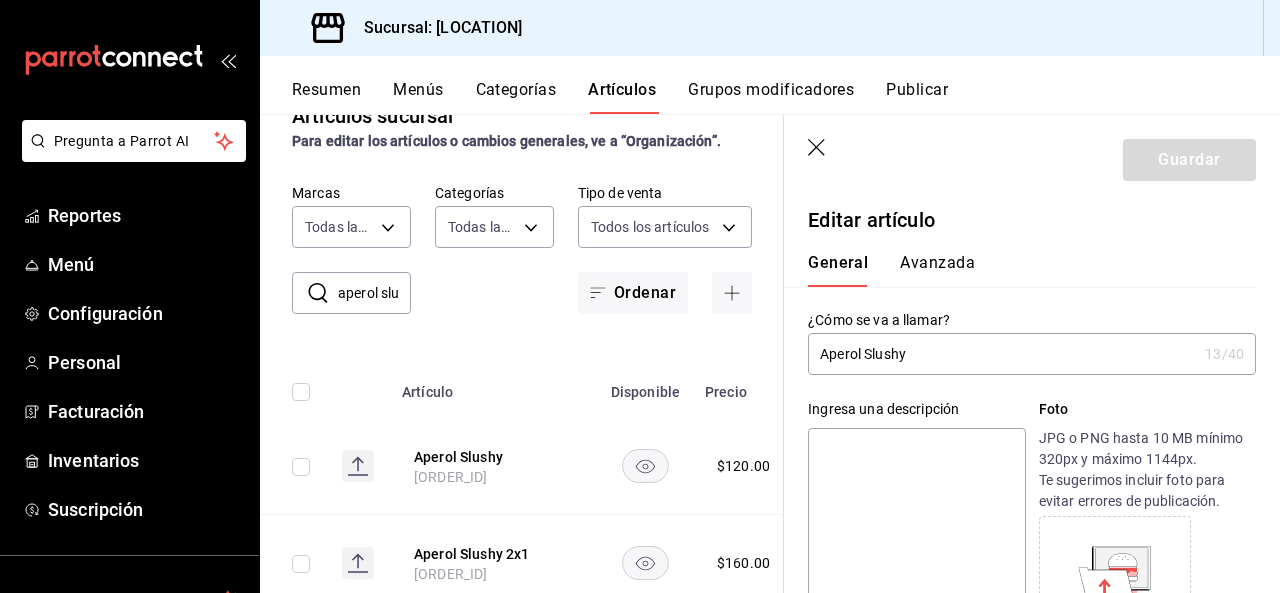 click on "Avanzada" at bounding box center [937, 270] 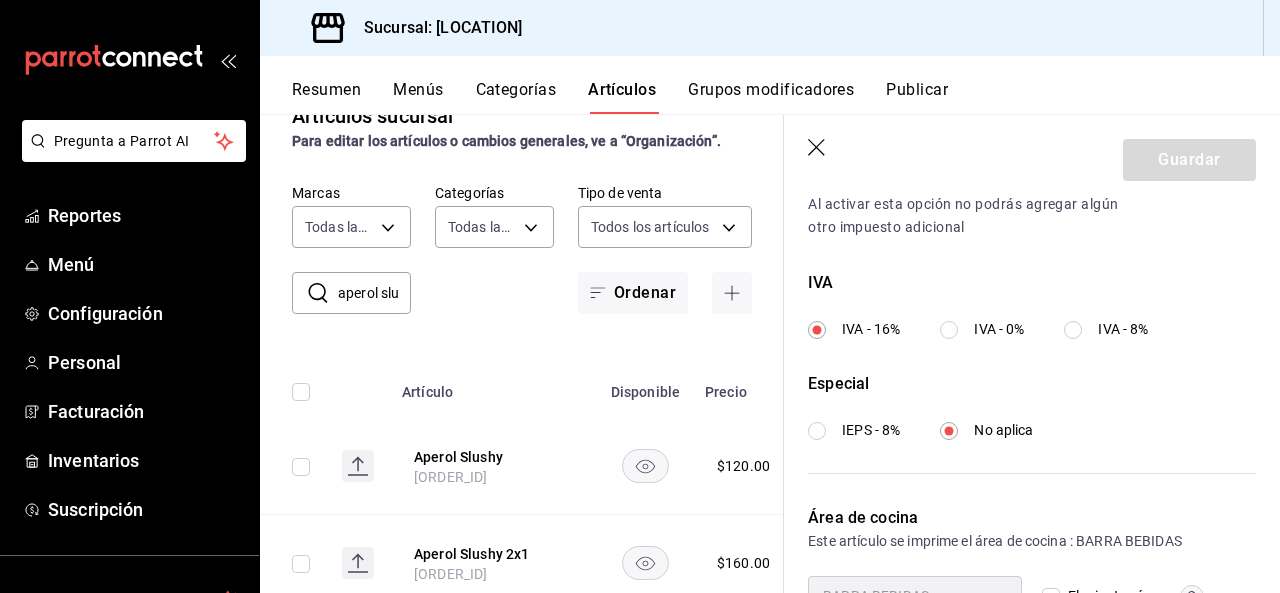 scroll, scrollTop: 817, scrollLeft: 0, axis: vertical 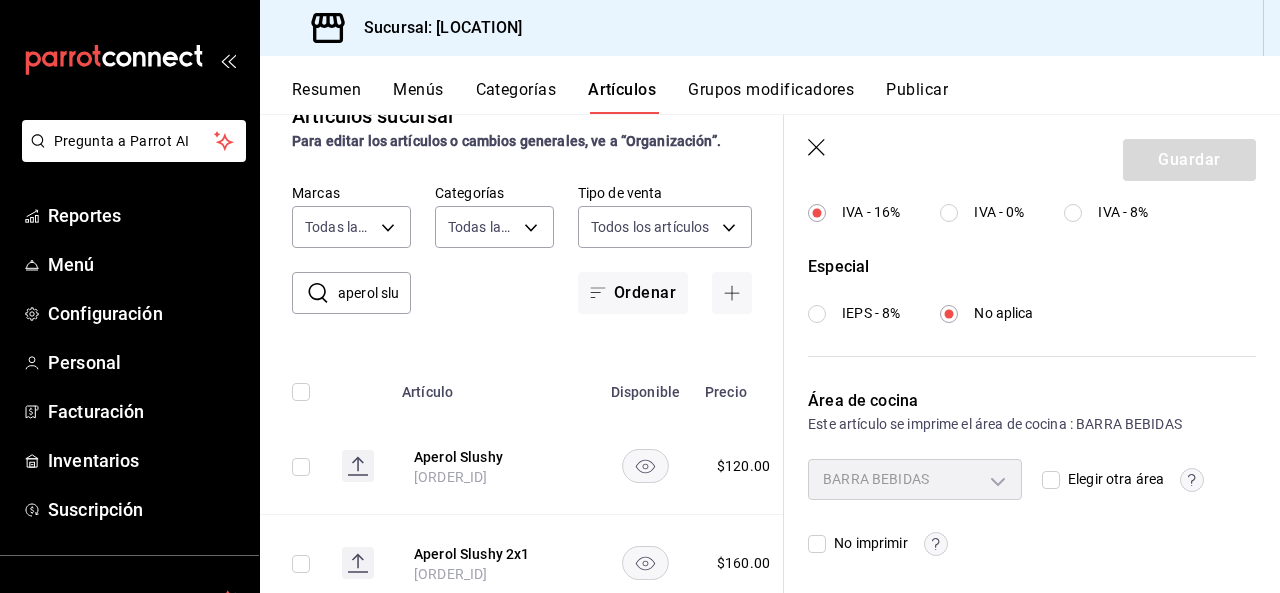 click 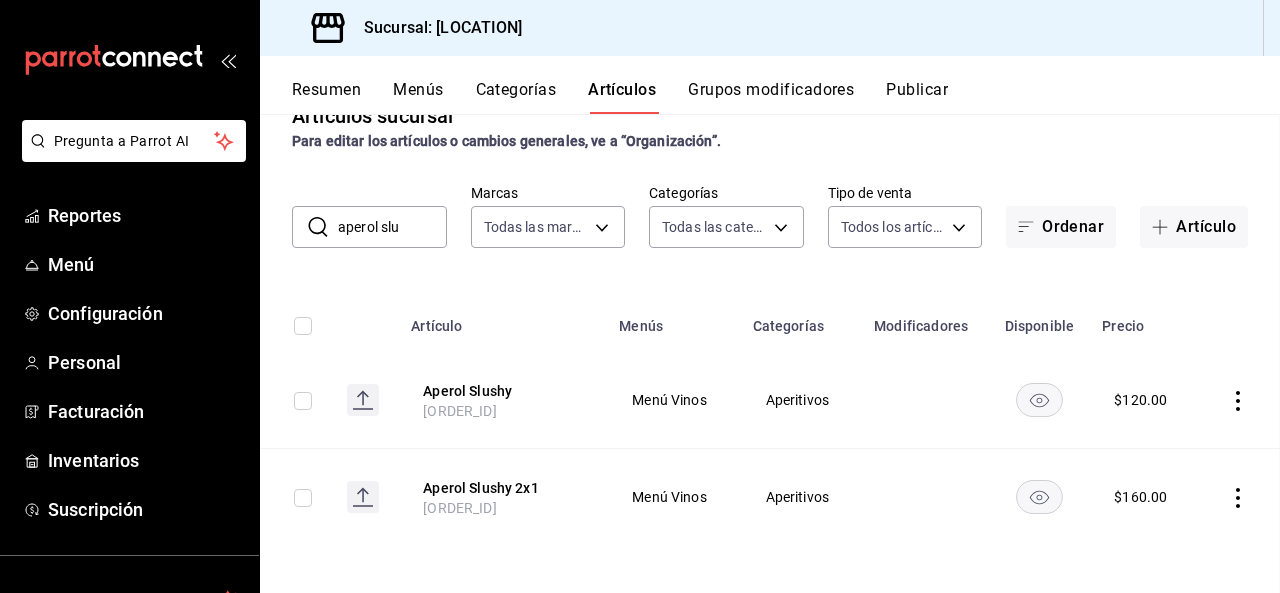 scroll, scrollTop: 0, scrollLeft: 0, axis: both 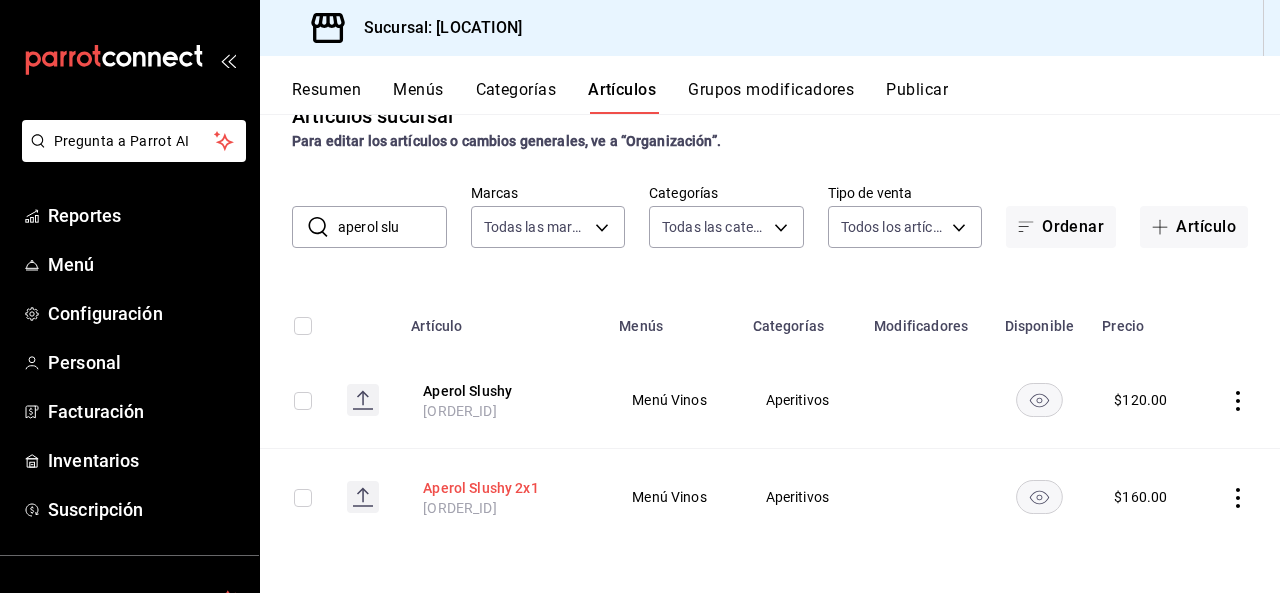 click on "Aperol Slushy 2x1" at bounding box center (503, 488) 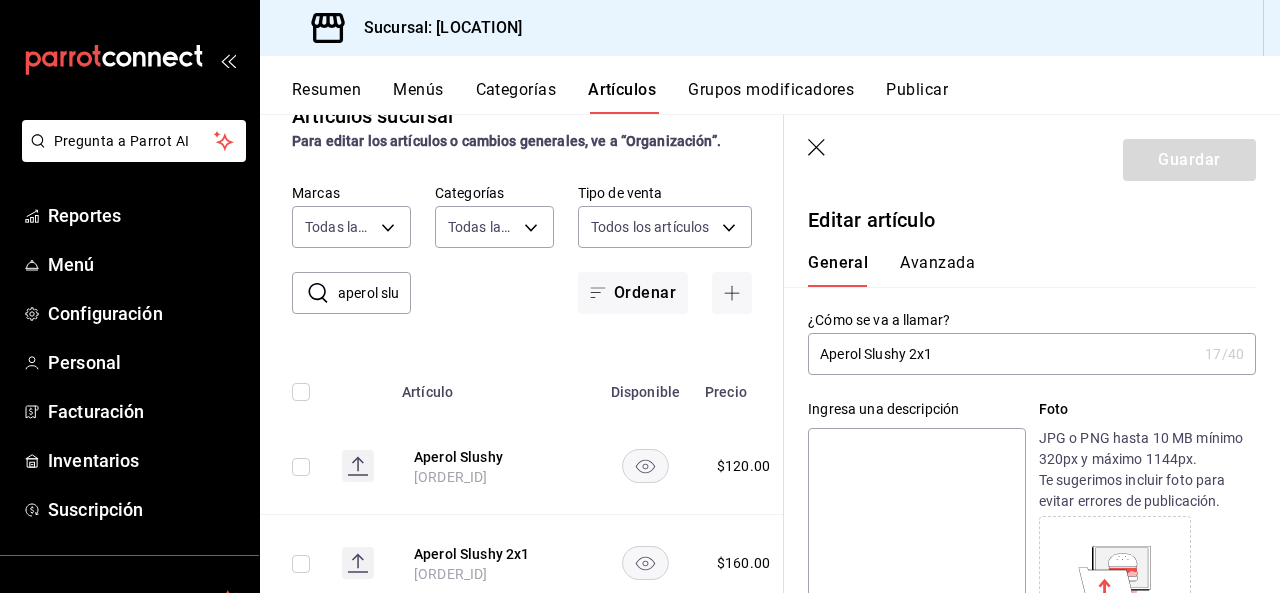 type on "$160.00" 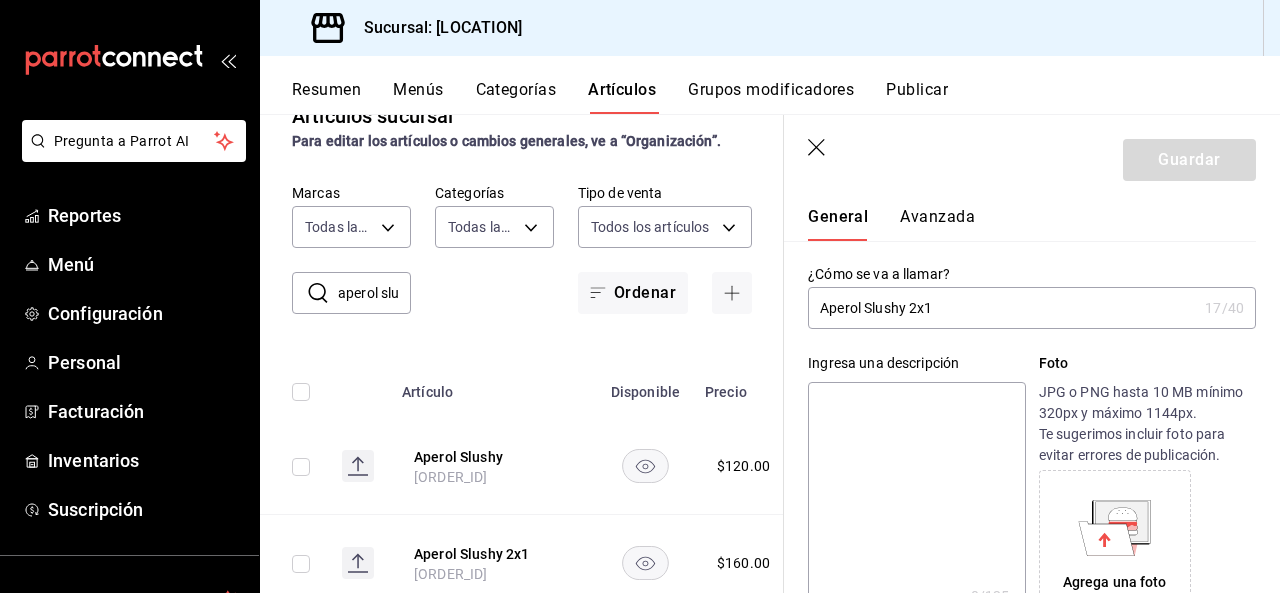 scroll, scrollTop: 0, scrollLeft: 0, axis: both 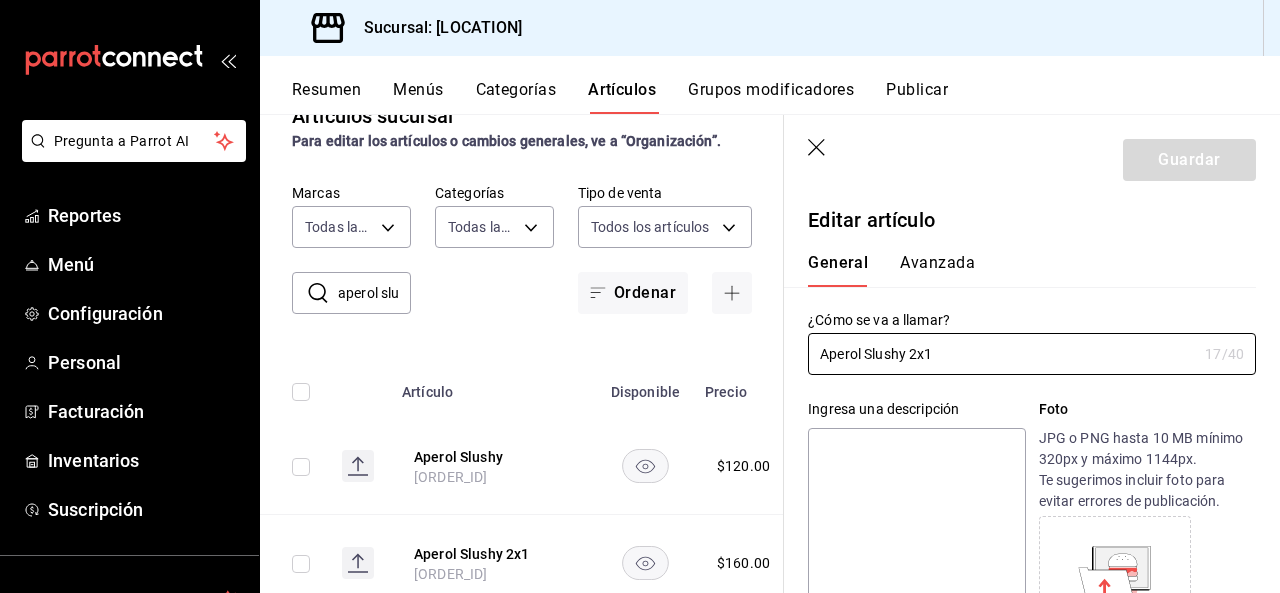 click on "Avanzada" at bounding box center (937, 270) 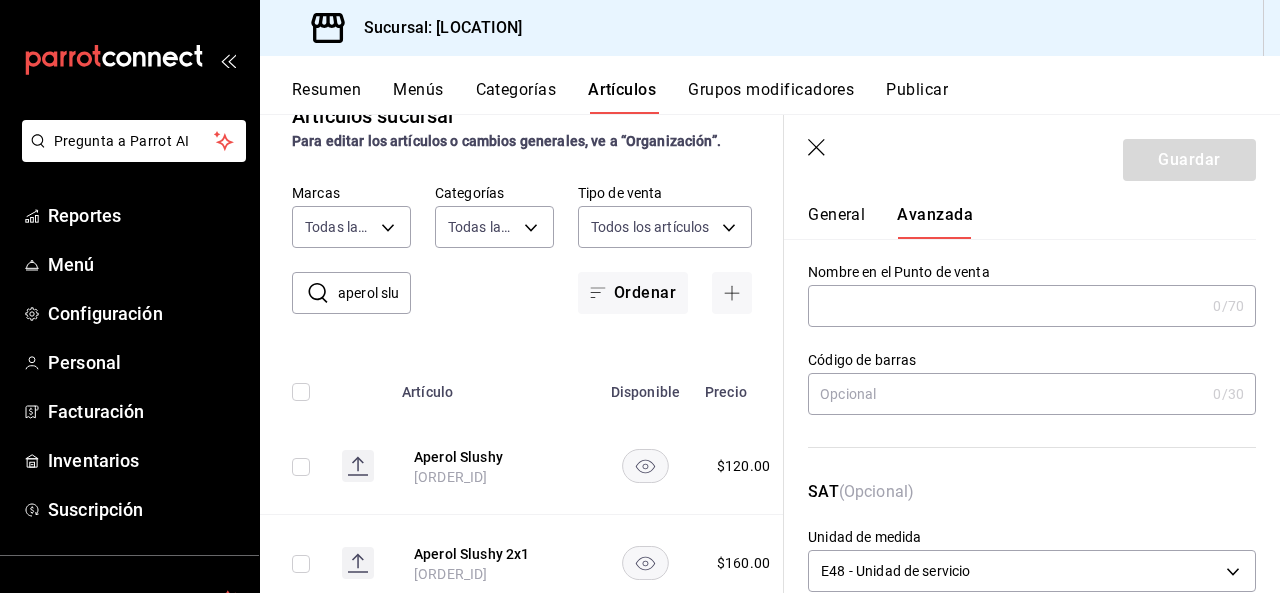 scroll, scrollTop: 0, scrollLeft: 0, axis: both 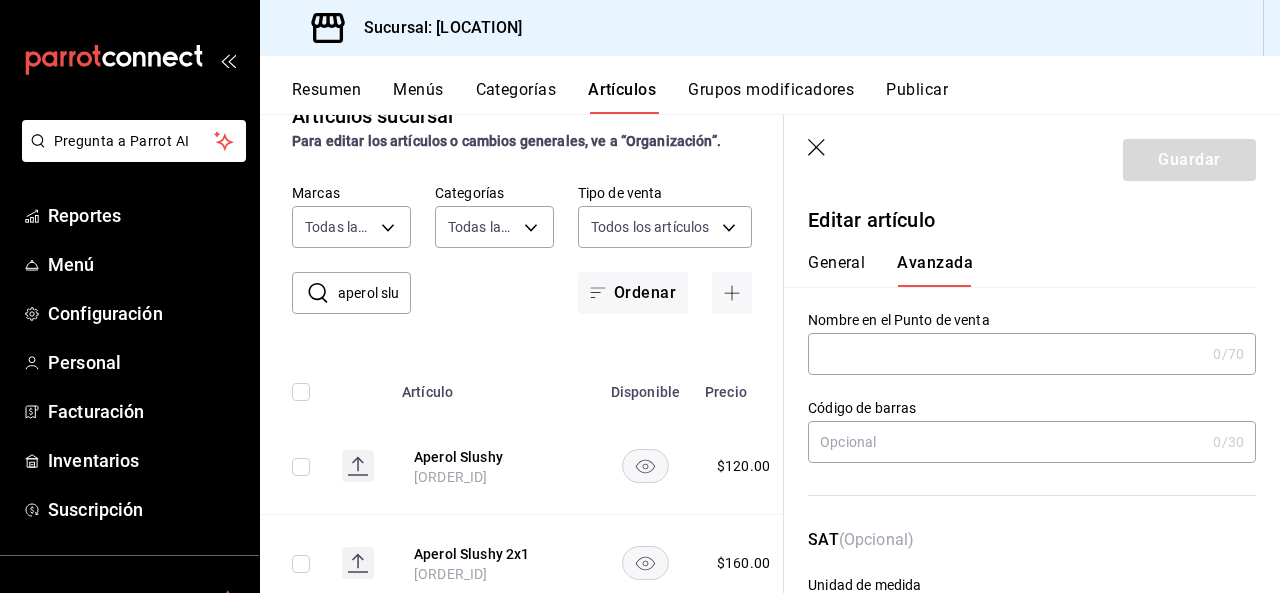 click 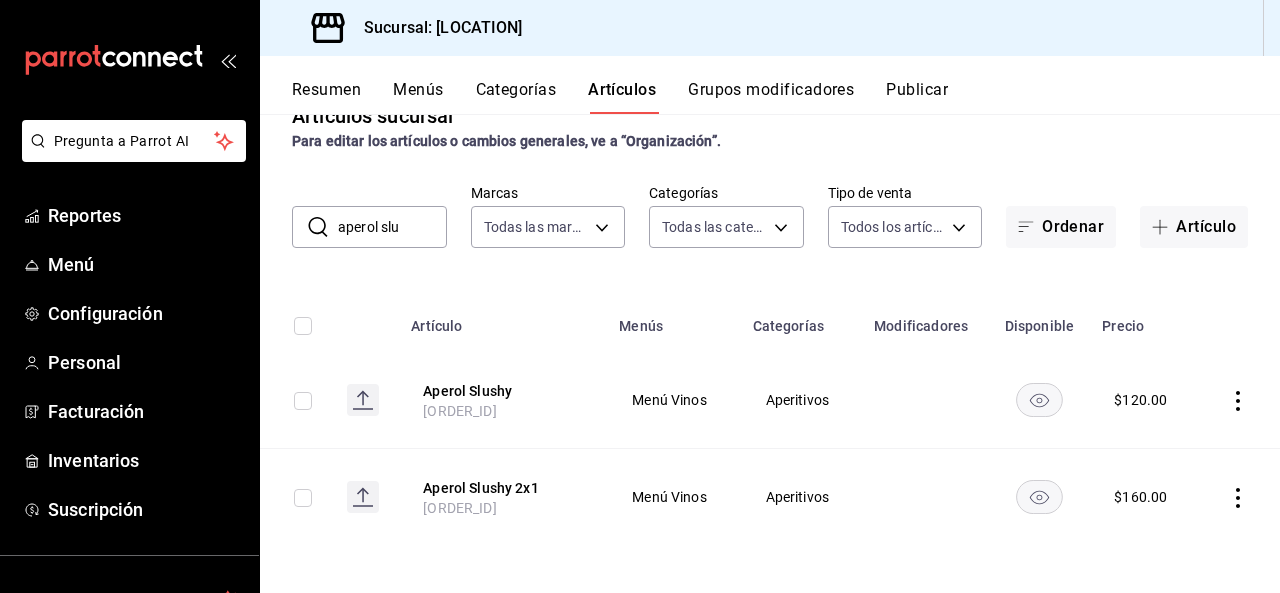 click on "Publicar" at bounding box center [917, 97] 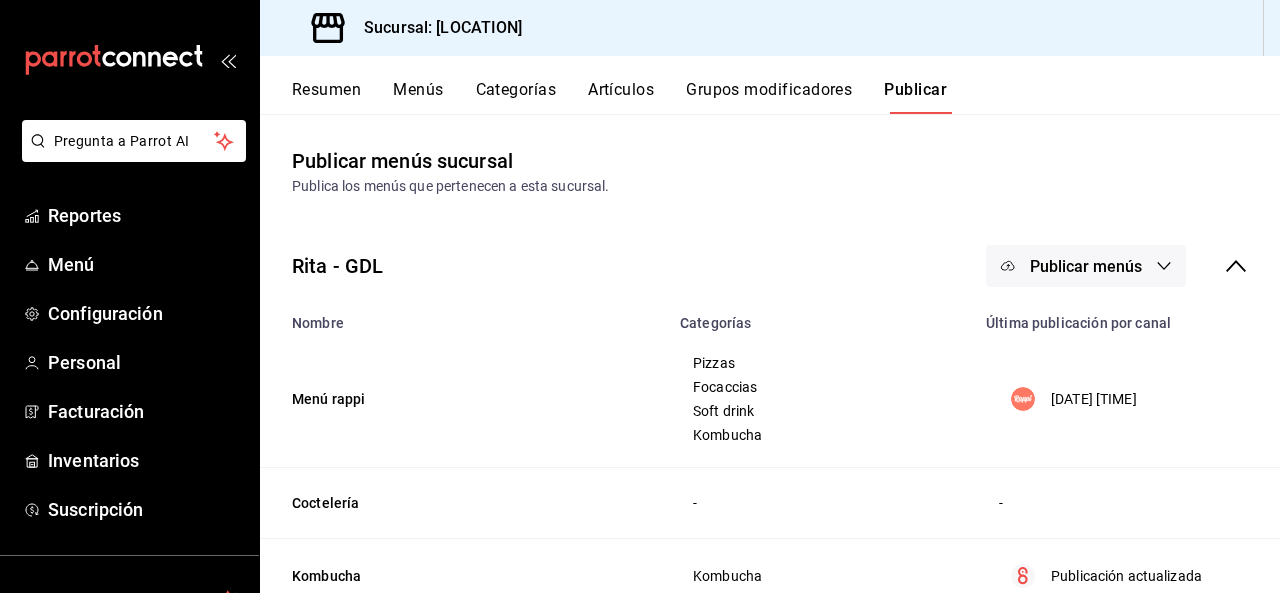 click on "Publicar menús" at bounding box center [1086, 266] 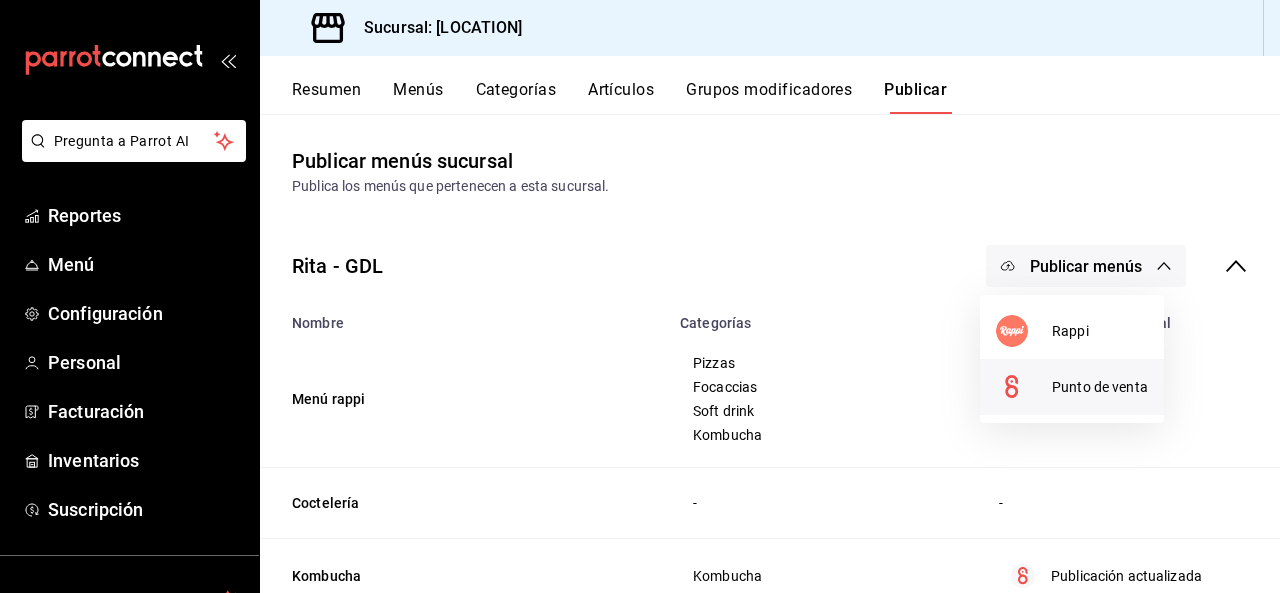 click on "Punto de venta" at bounding box center (1100, 387) 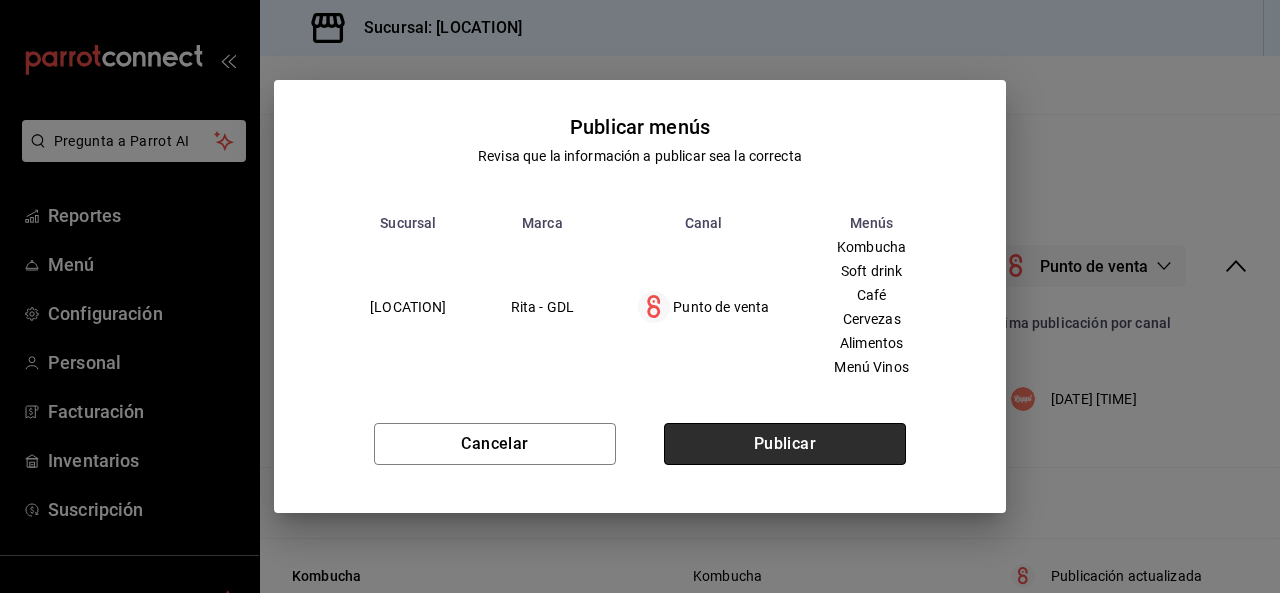 click on "Publicar" at bounding box center [785, 444] 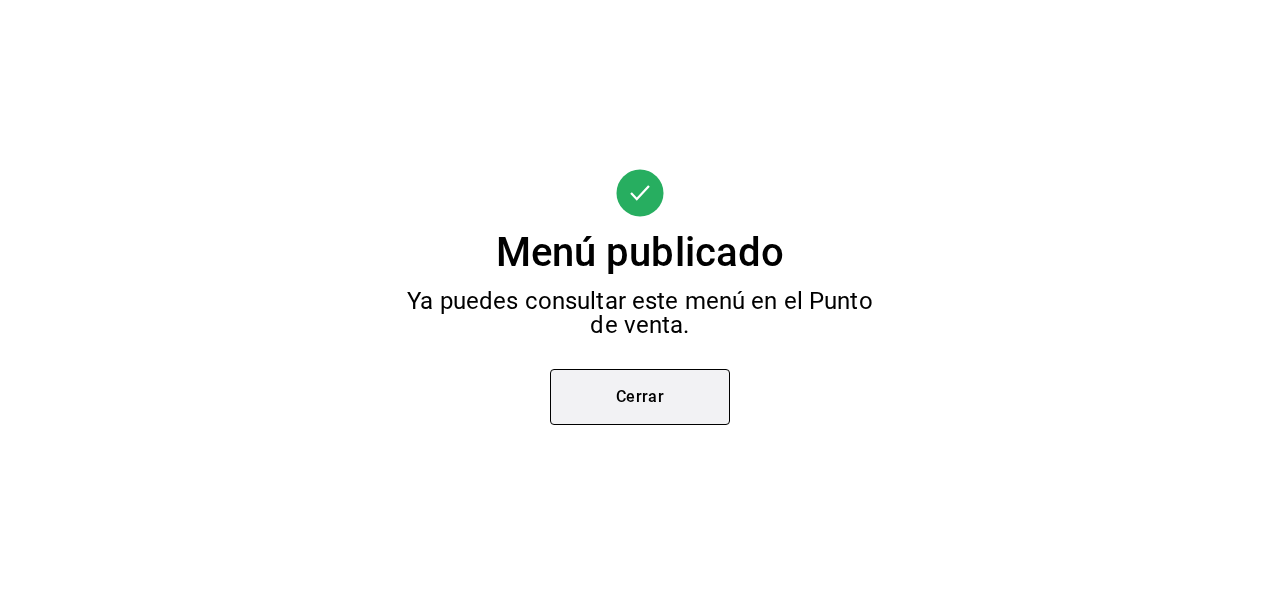 click on "Cerrar" at bounding box center [640, 397] 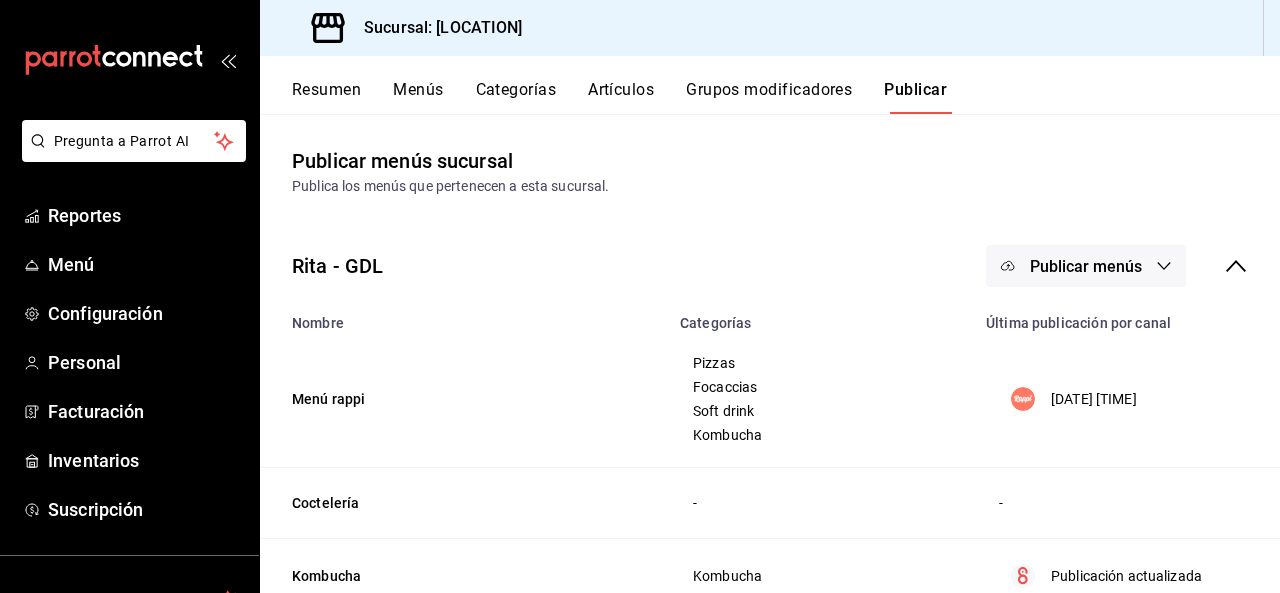 click on "Menús" at bounding box center [418, 97] 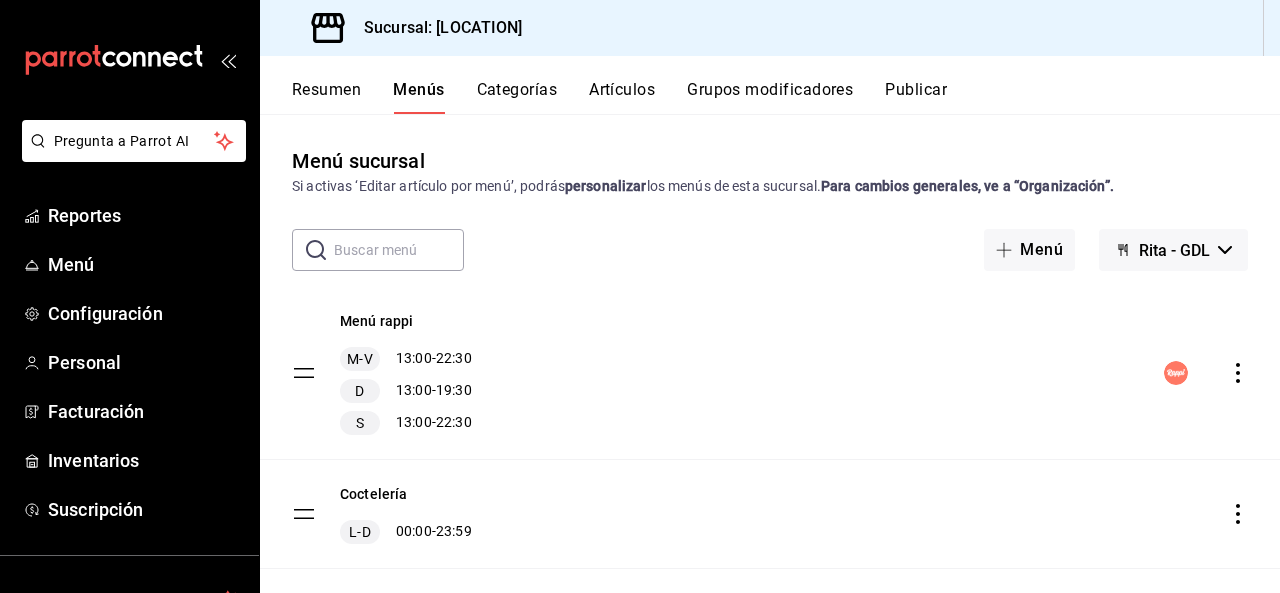 click on "Artículos" at bounding box center [622, 97] 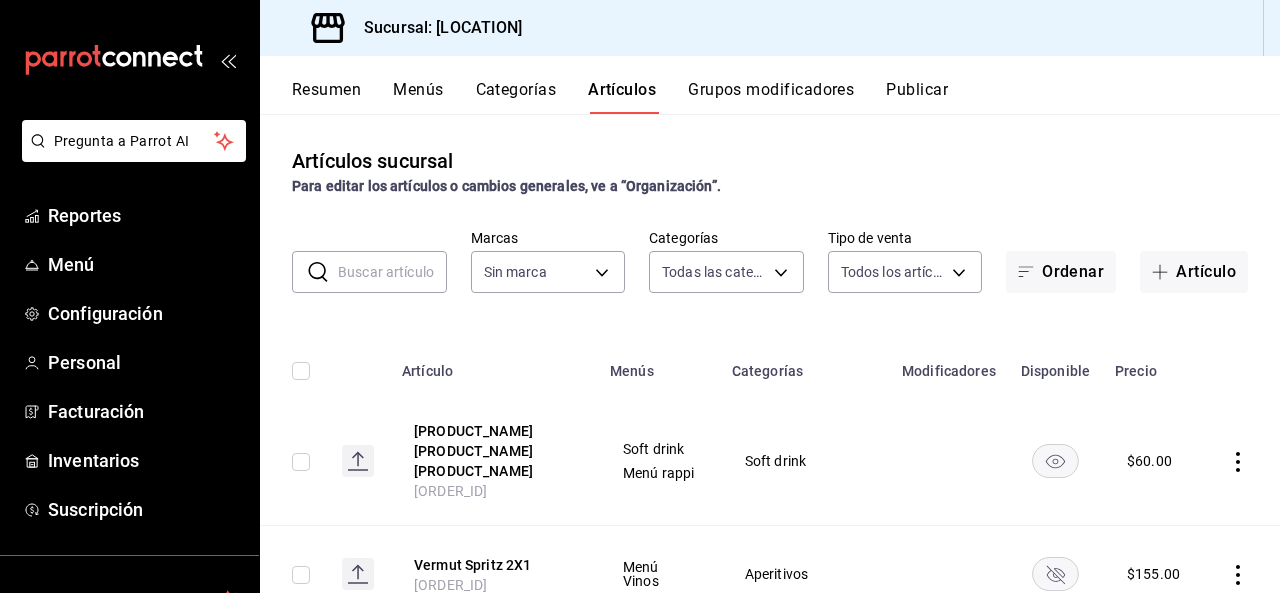 type on "[UUID_LIST]" 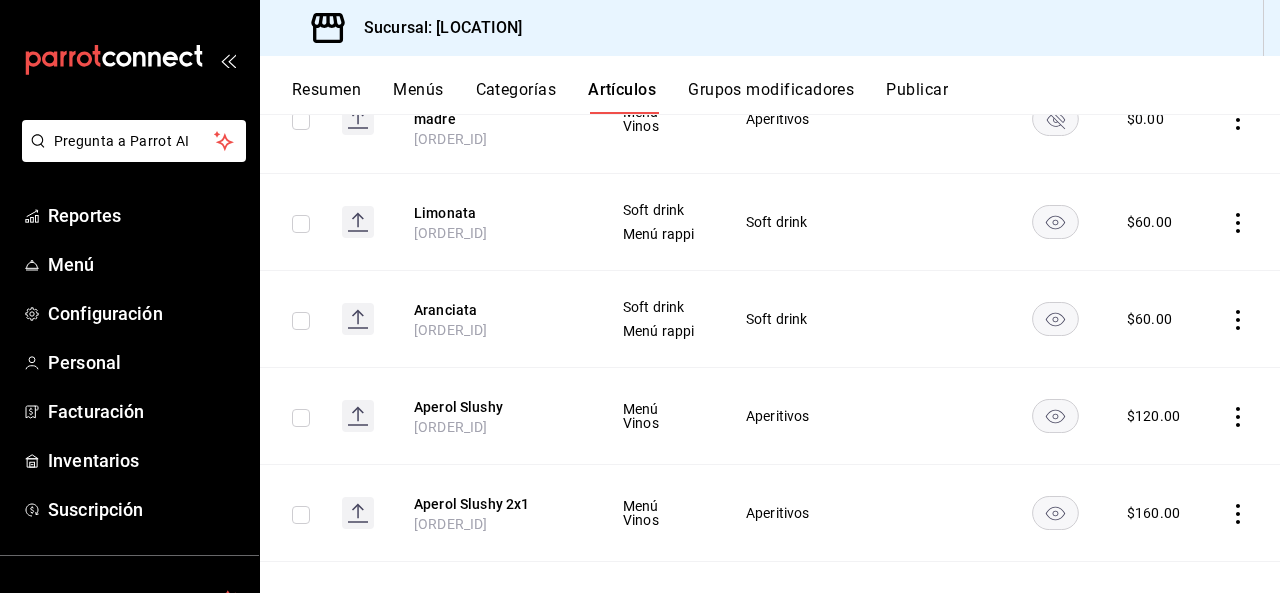 scroll, scrollTop: 1948, scrollLeft: 0, axis: vertical 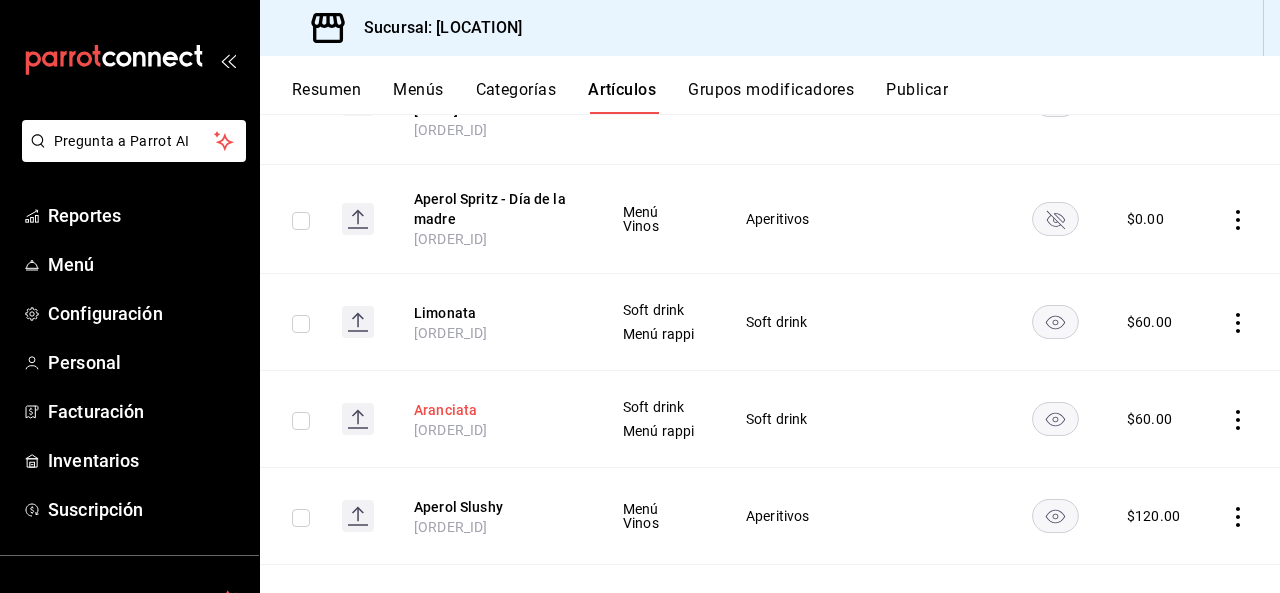 click on "Aranciata" at bounding box center [494, 410] 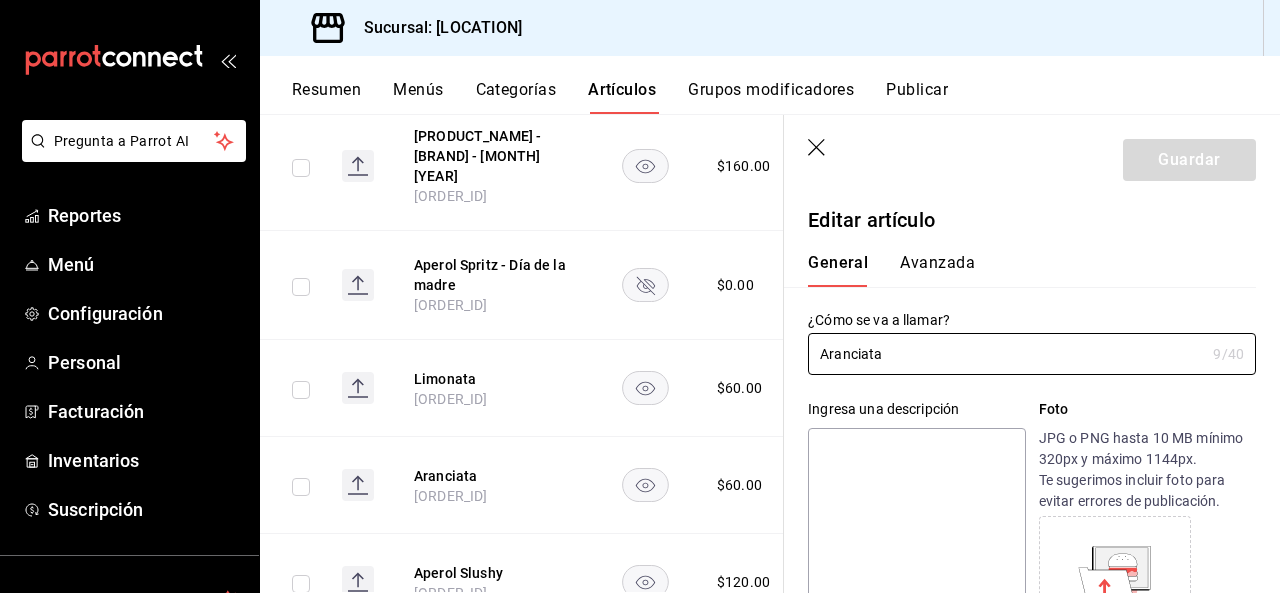 type on "$60.00" 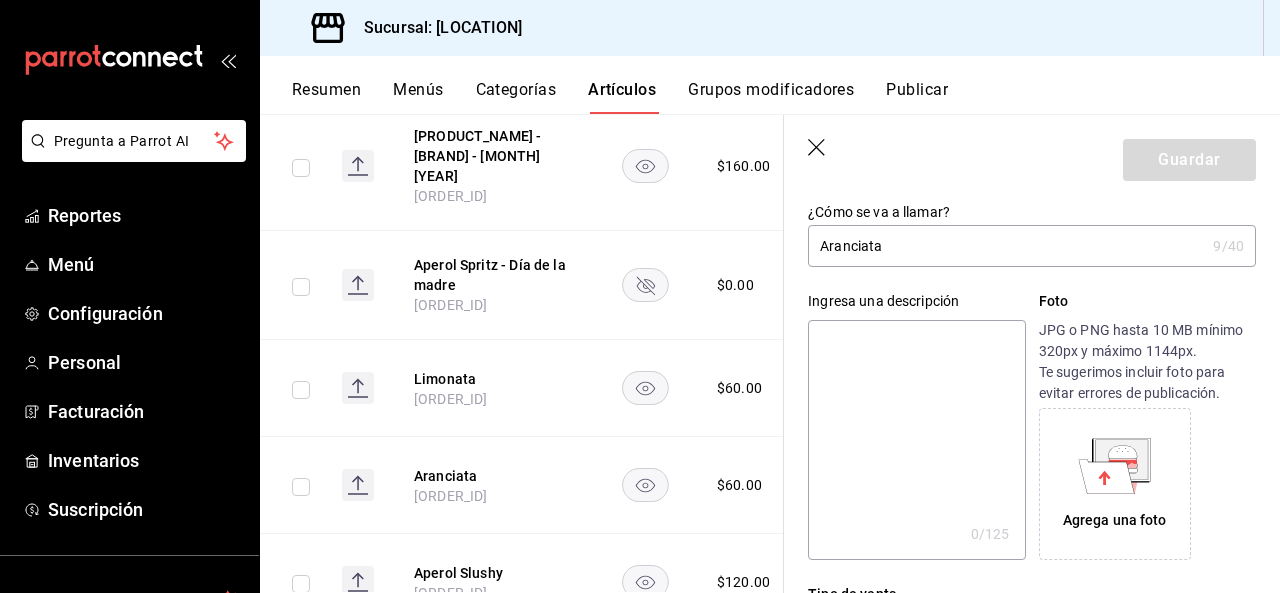 scroll, scrollTop: 0, scrollLeft: 0, axis: both 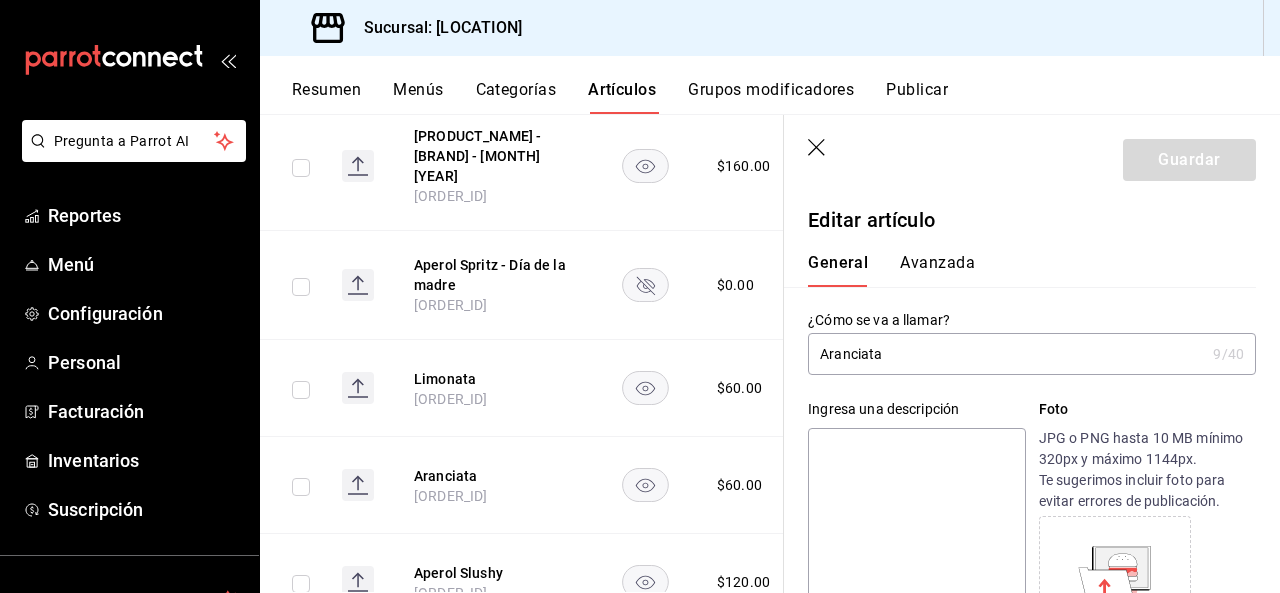 click on "General Avanzada" at bounding box center [1020, 261] 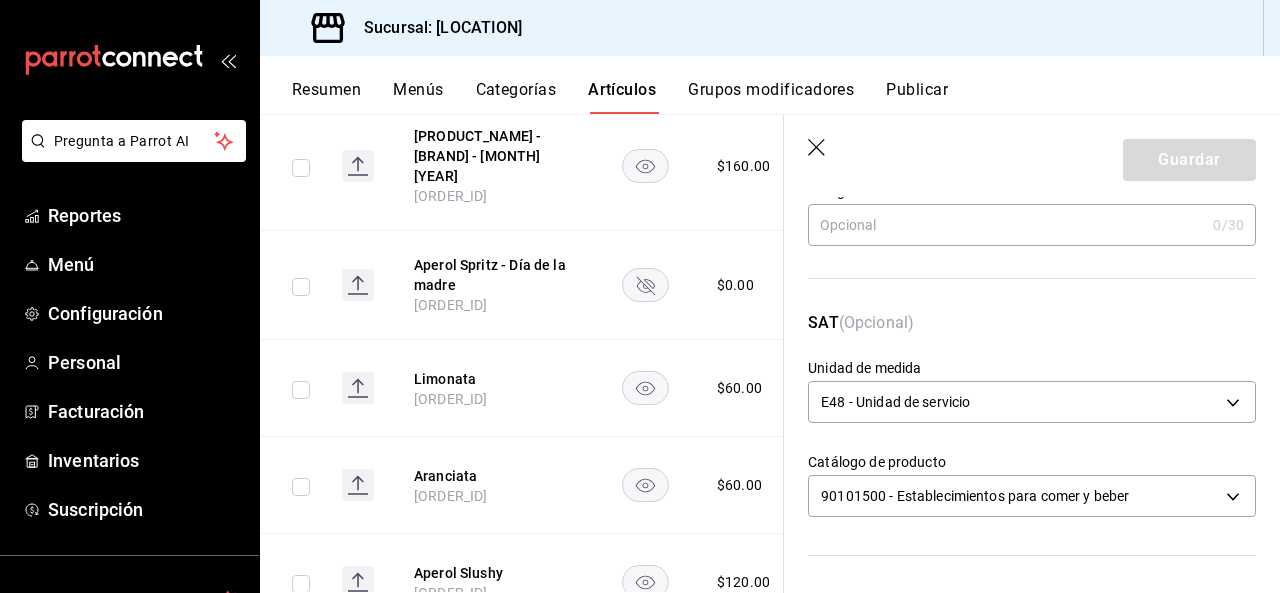 scroll, scrollTop: 0, scrollLeft: 0, axis: both 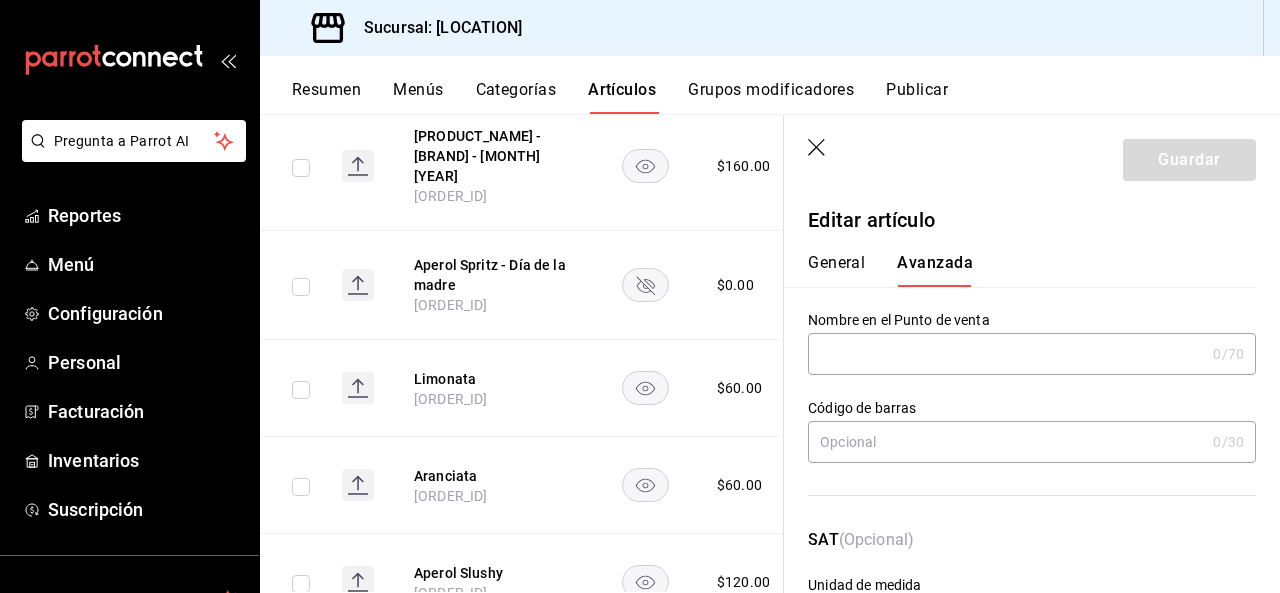 click 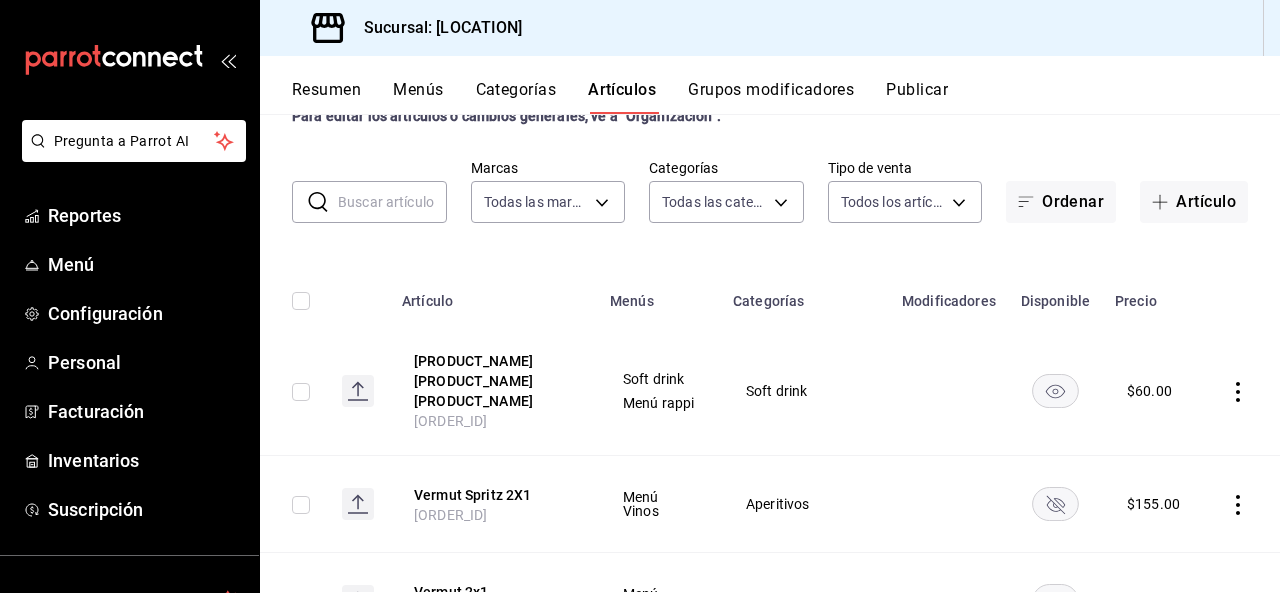 scroll, scrollTop: 0, scrollLeft: 0, axis: both 